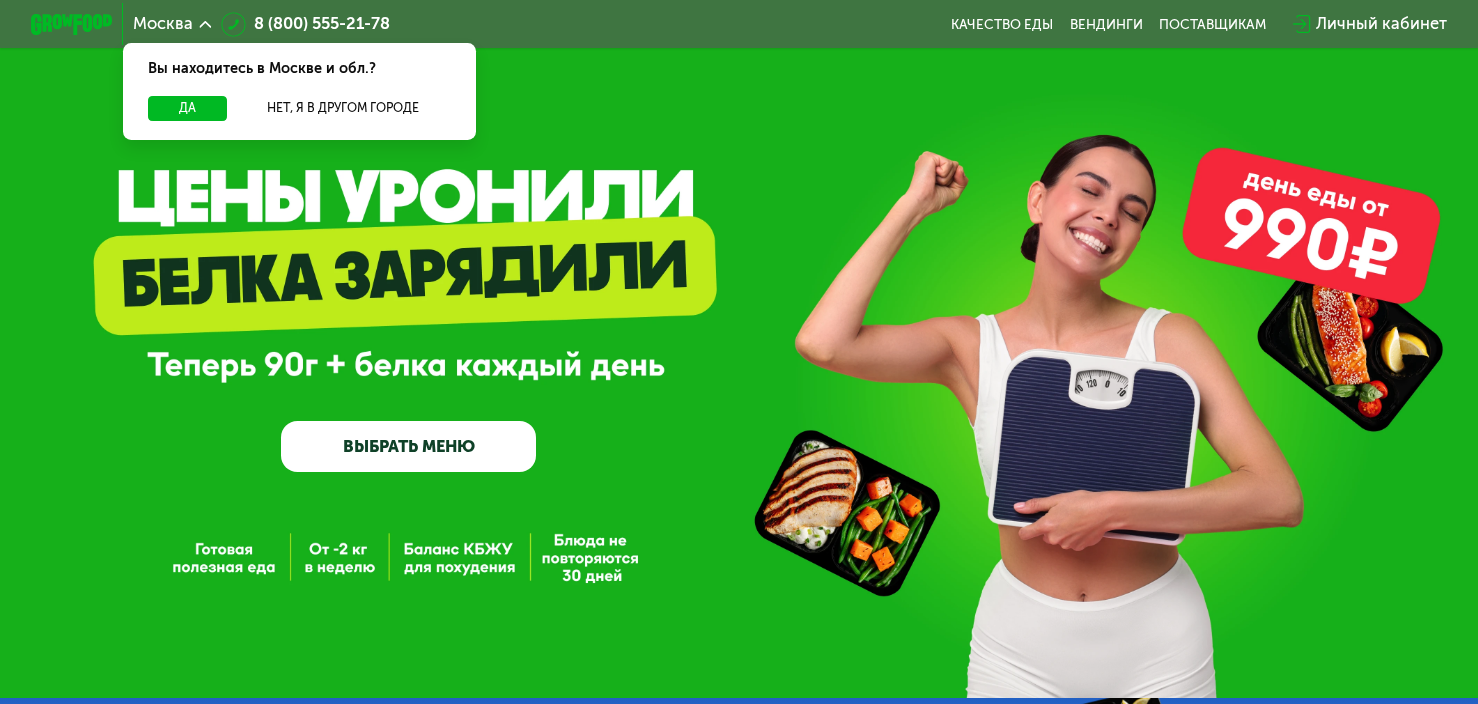 scroll, scrollTop: 0, scrollLeft: 0, axis: both 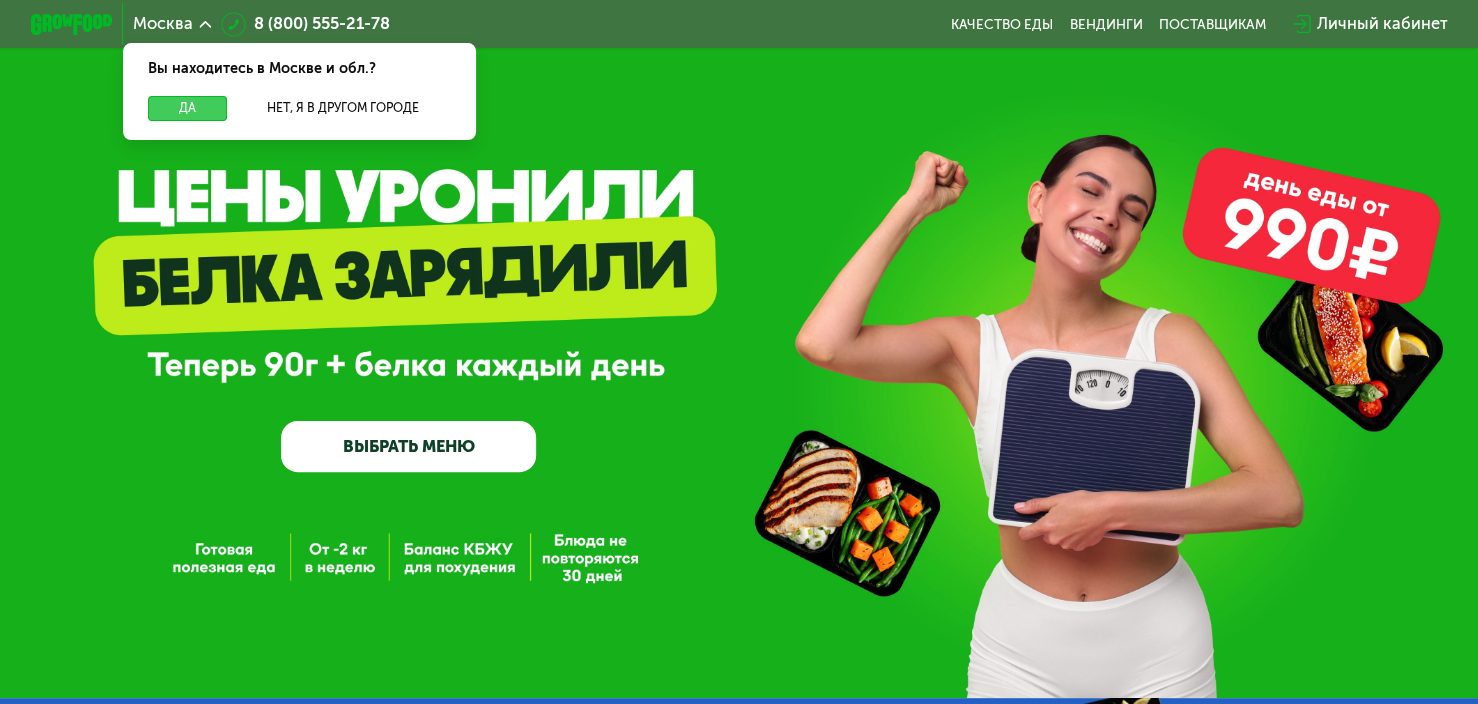 click on "Да" at bounding box center (187, 108) 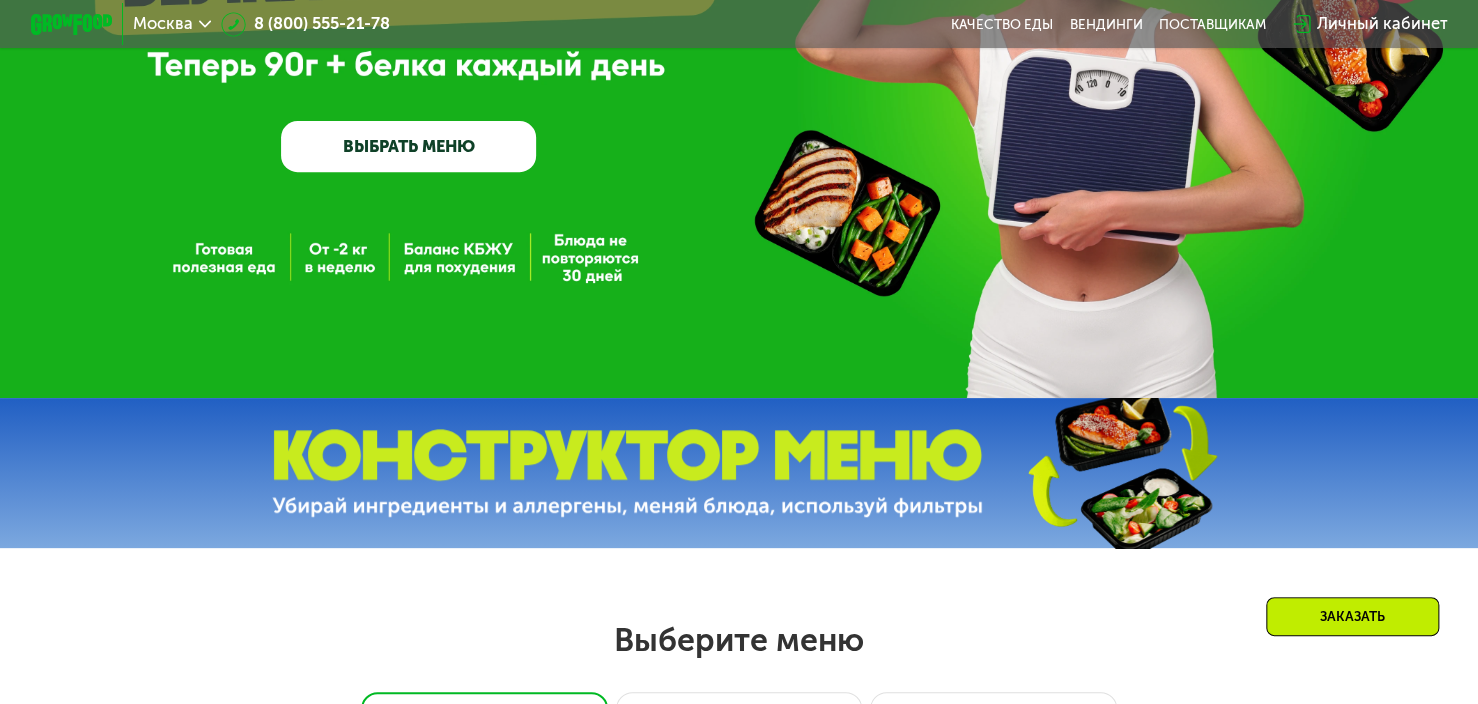 click on "ВЫБРАТЬ МЕНЮ" at bounding box center (409, 146) 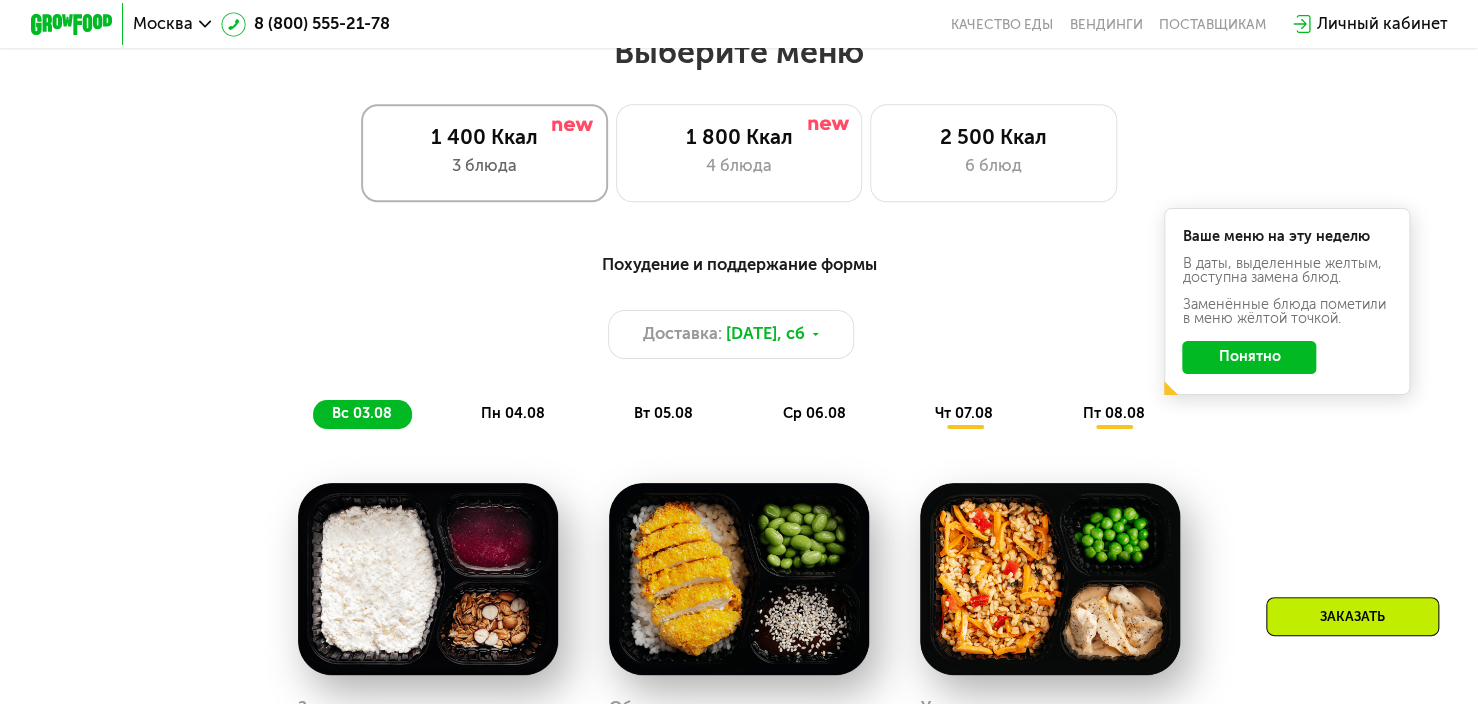 scroll, scrollTop: 877, scrollLeft: 0, axis: vertical 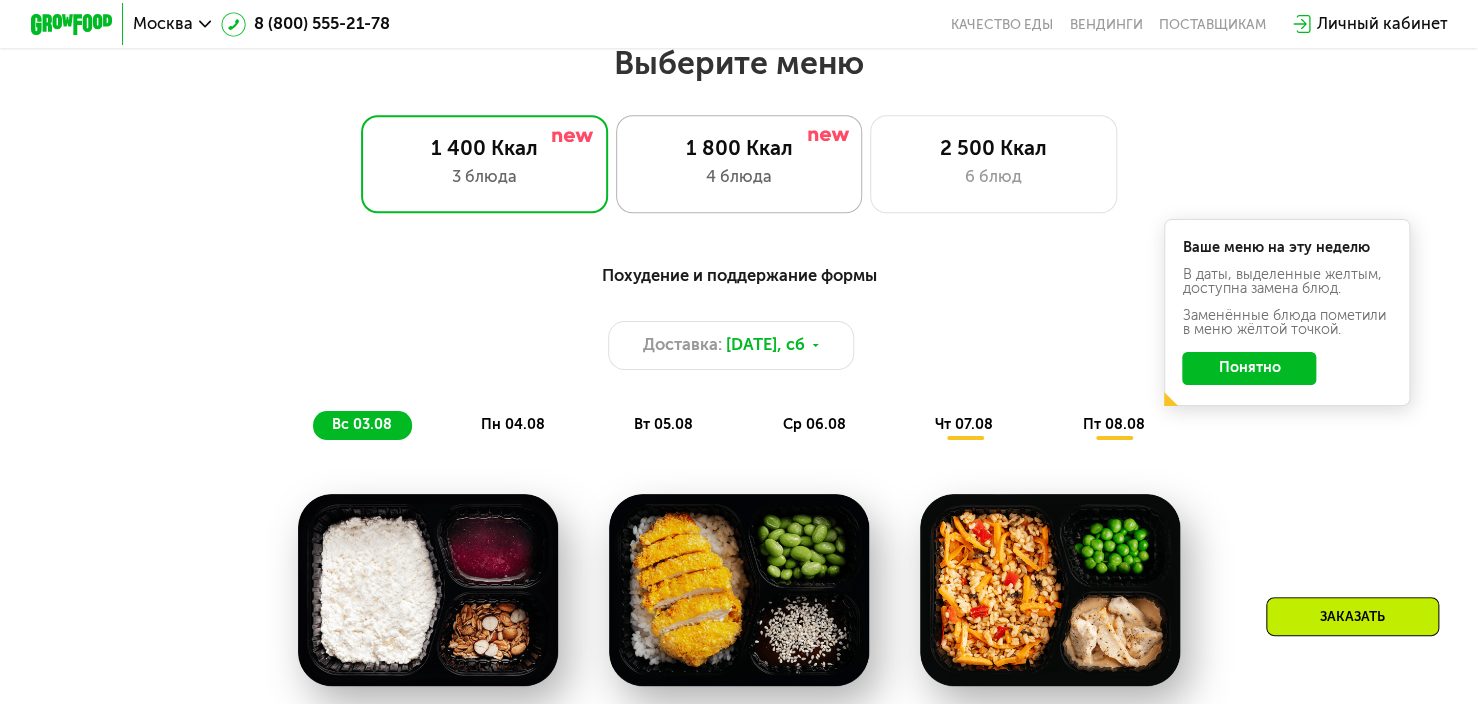 click on "4 блюда" at bounding box center [738, 177] 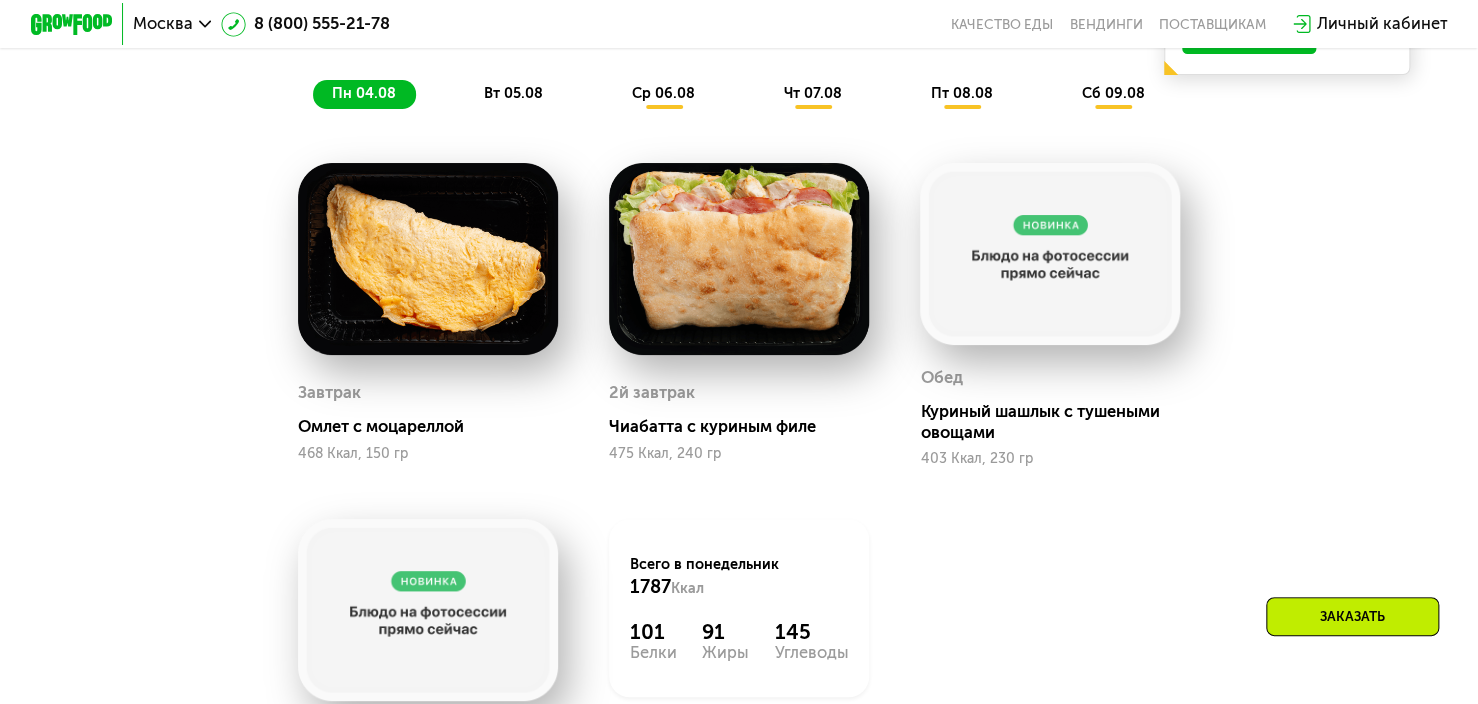 scroll, scrollTop: 1177, scrollLeft: 0, axis: vertical 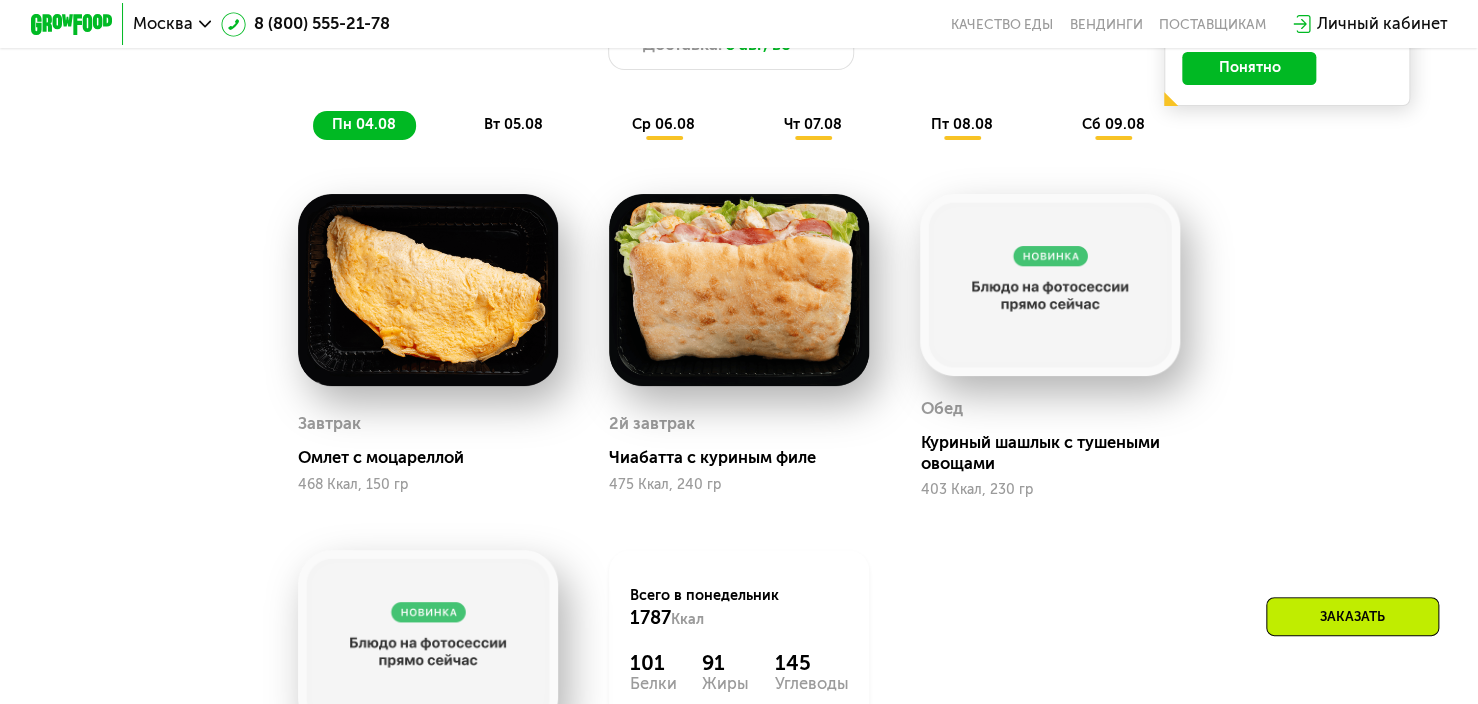 click on "вт 05.08" 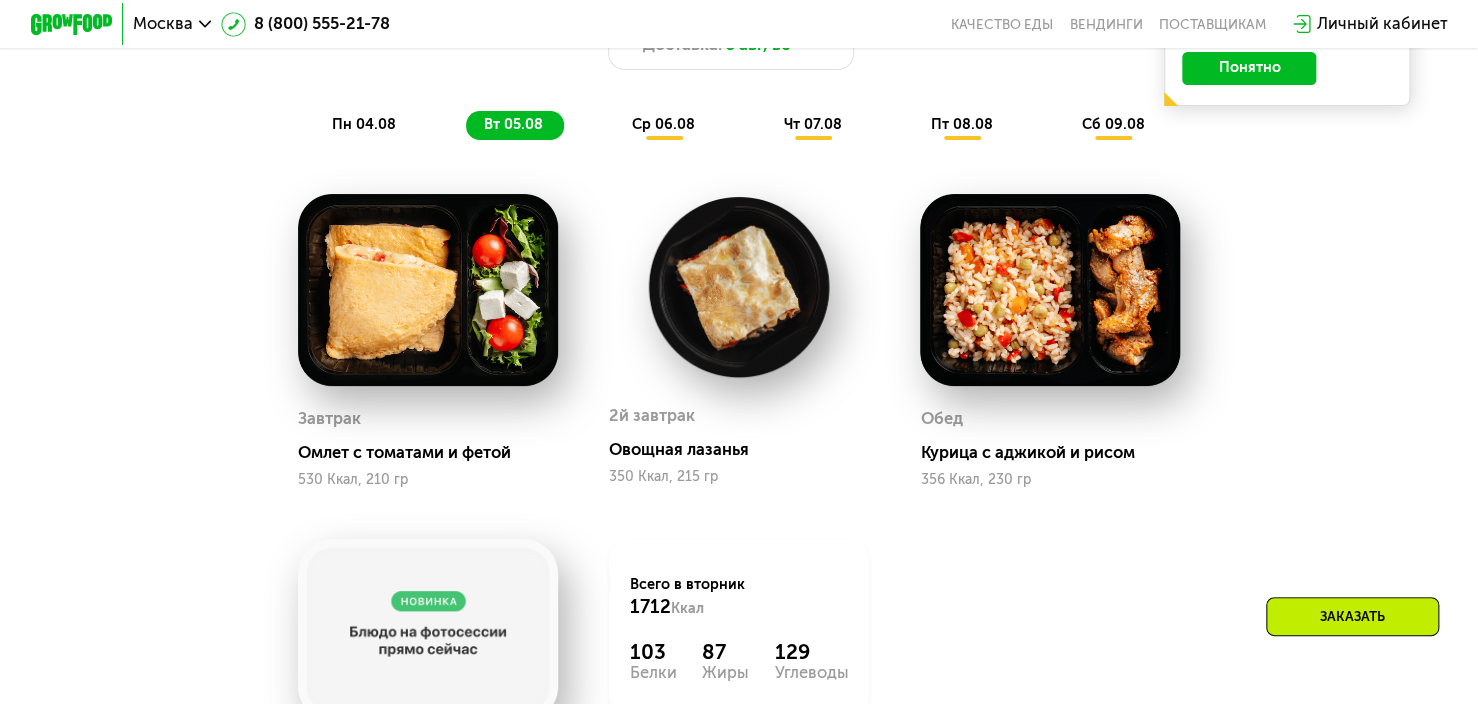 click on "Сбалансированное питание на каждый день Доставка: [DATE], вс пн [DATE] вт [DATE] ср [DATE] чт [DATE] пт [DATE] сб [DATE] Ваше меню на эту неделю В даты, выделенные желтым, доступна замена блюд. Заменённые блюда пометили в меню жёлтой точкой.  Понятно" at bounding box center (739, 51) 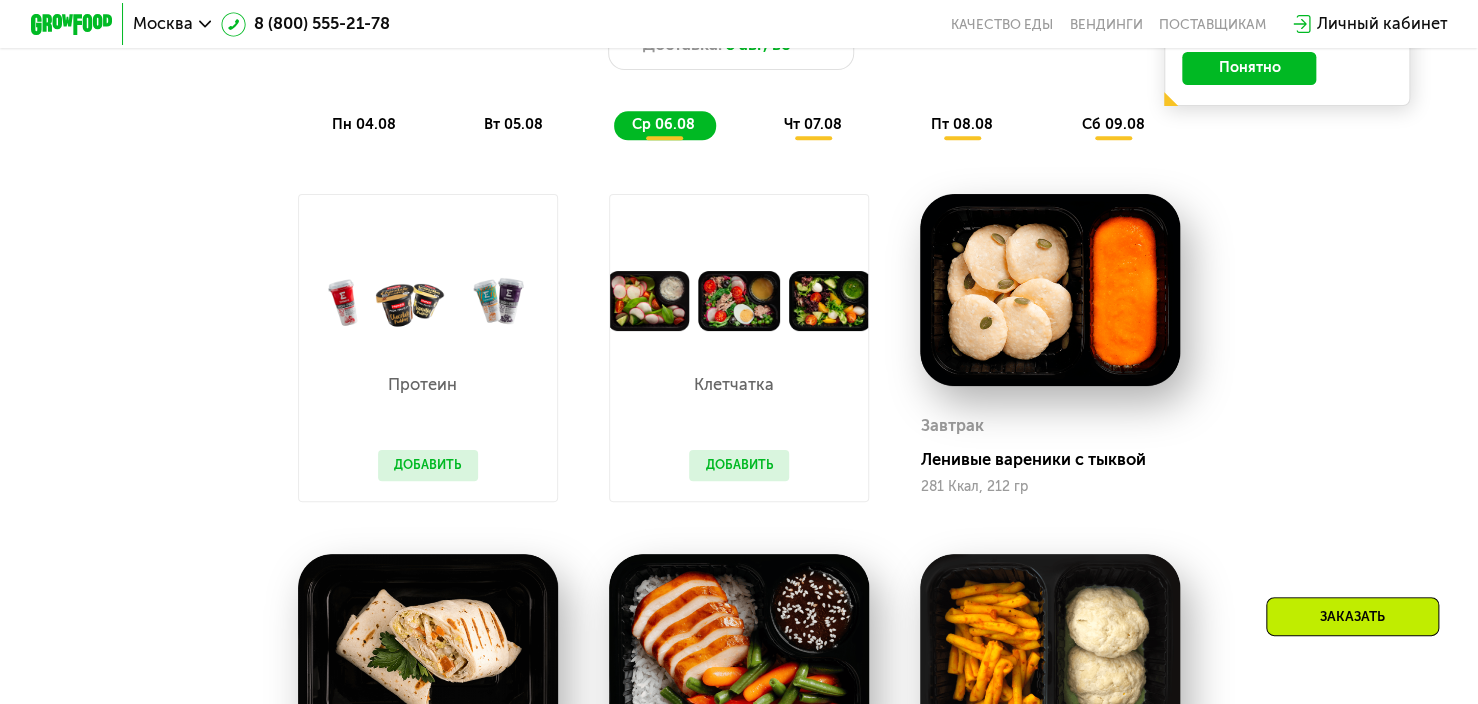 click on "Добавить" at bounding box center (739, 465) 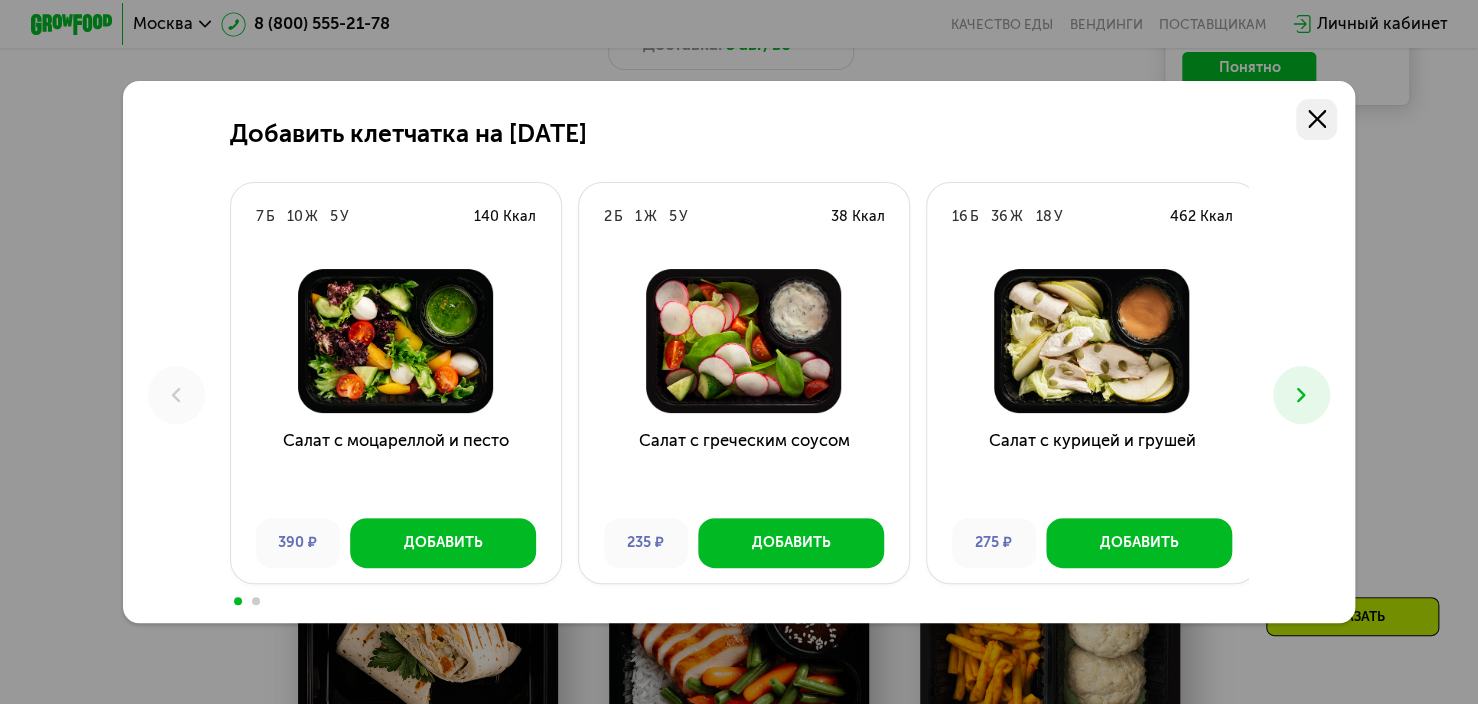 click at bounding box center [1316, 119] 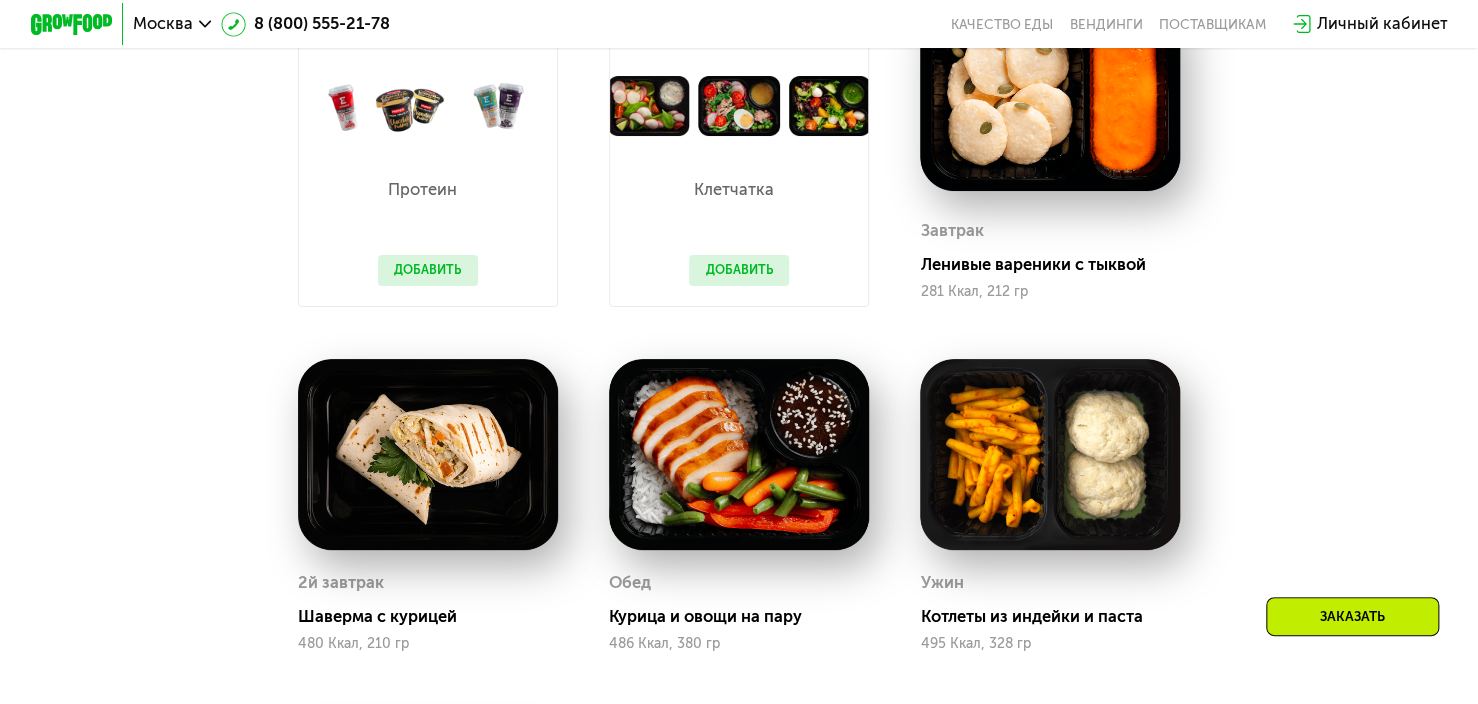 scroll, scrollTop: 1377, scrollLeft: 0, axis: vertical 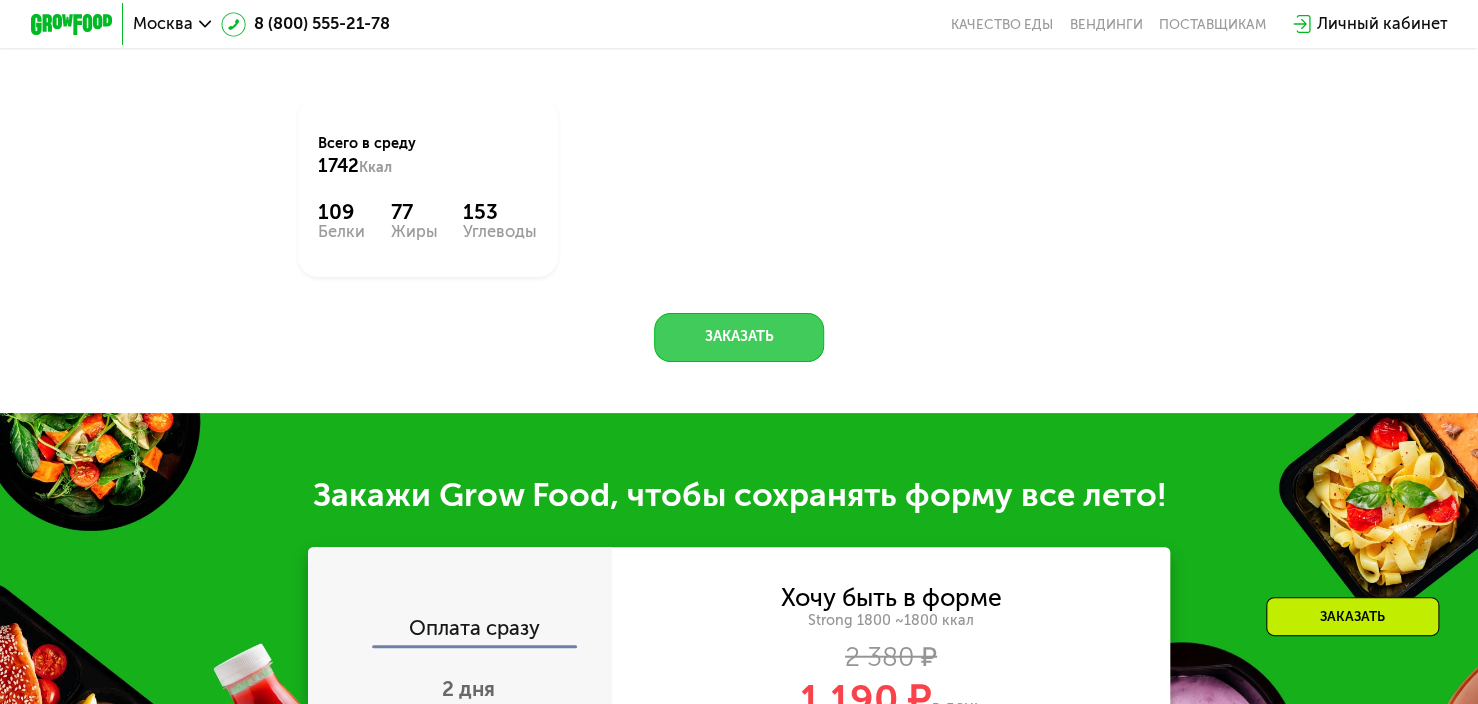 click on "Заказать" 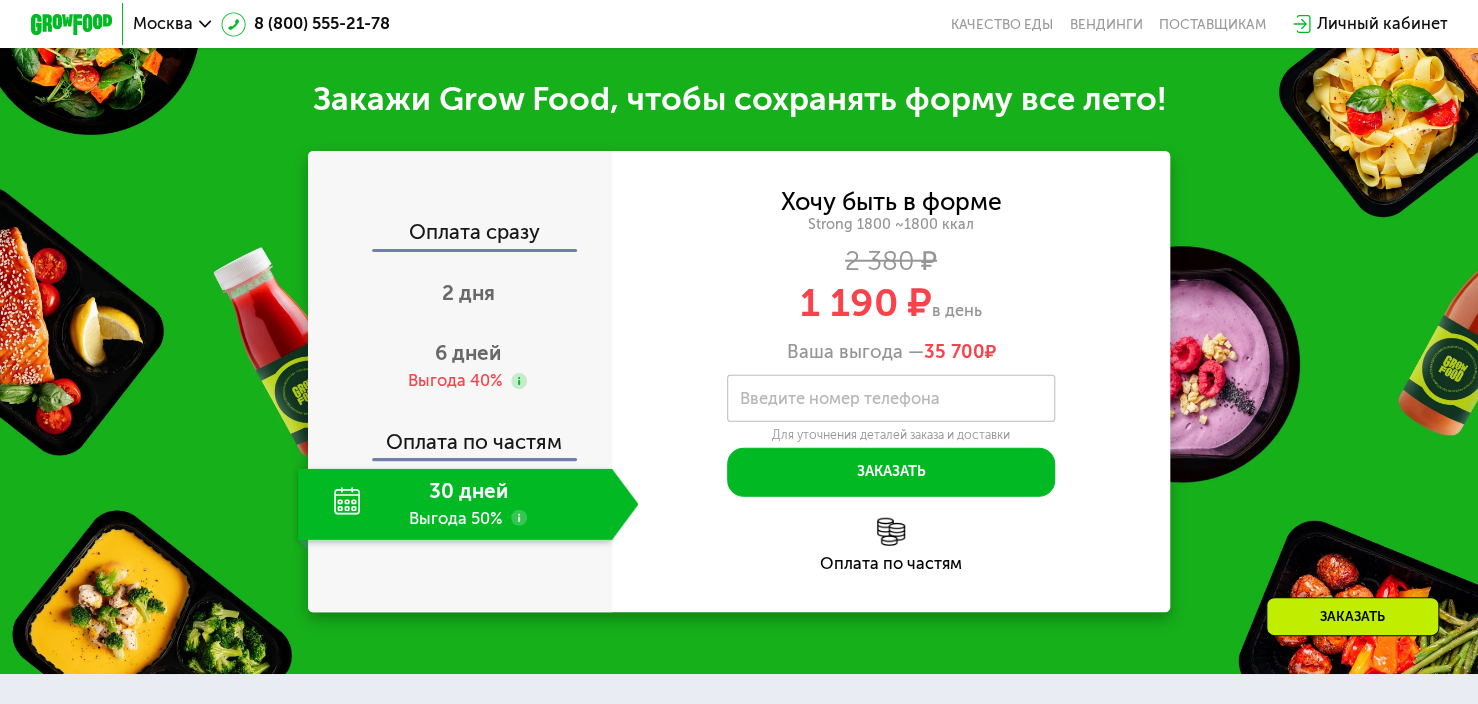 scroll, scrollTop: 2409, scrollLeft: 0, axis: vertical 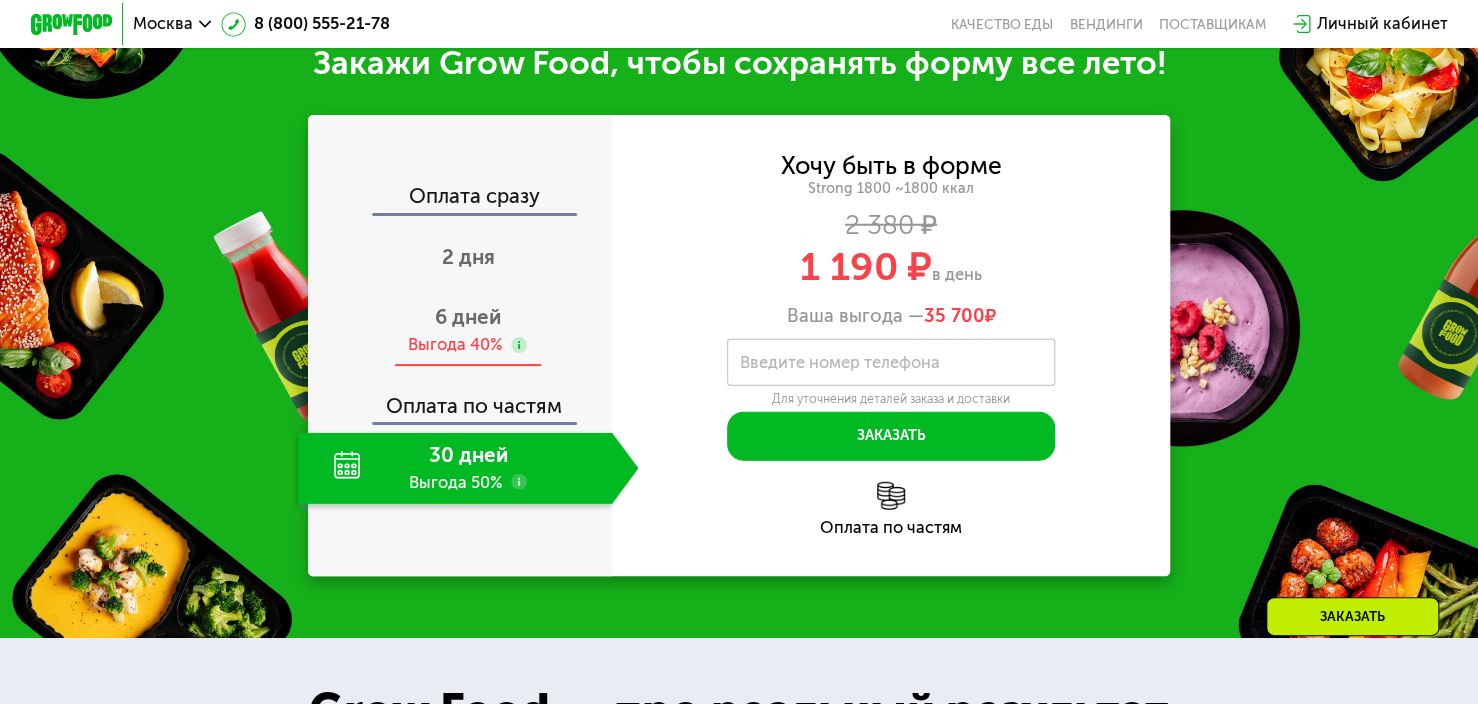 click on "6 дней Выгода 40%" at bounding box center [468, 331] 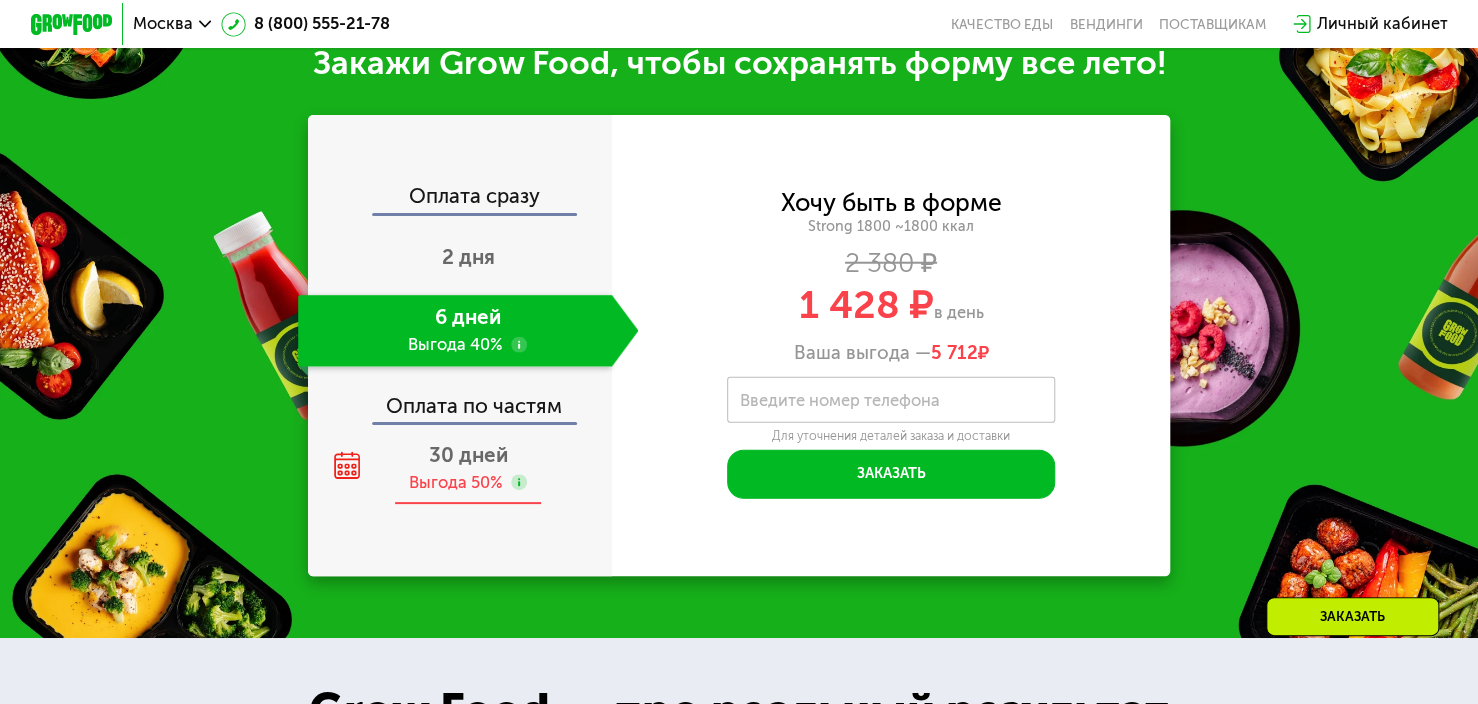click on "30 дней" at bounding box center [468, 455] 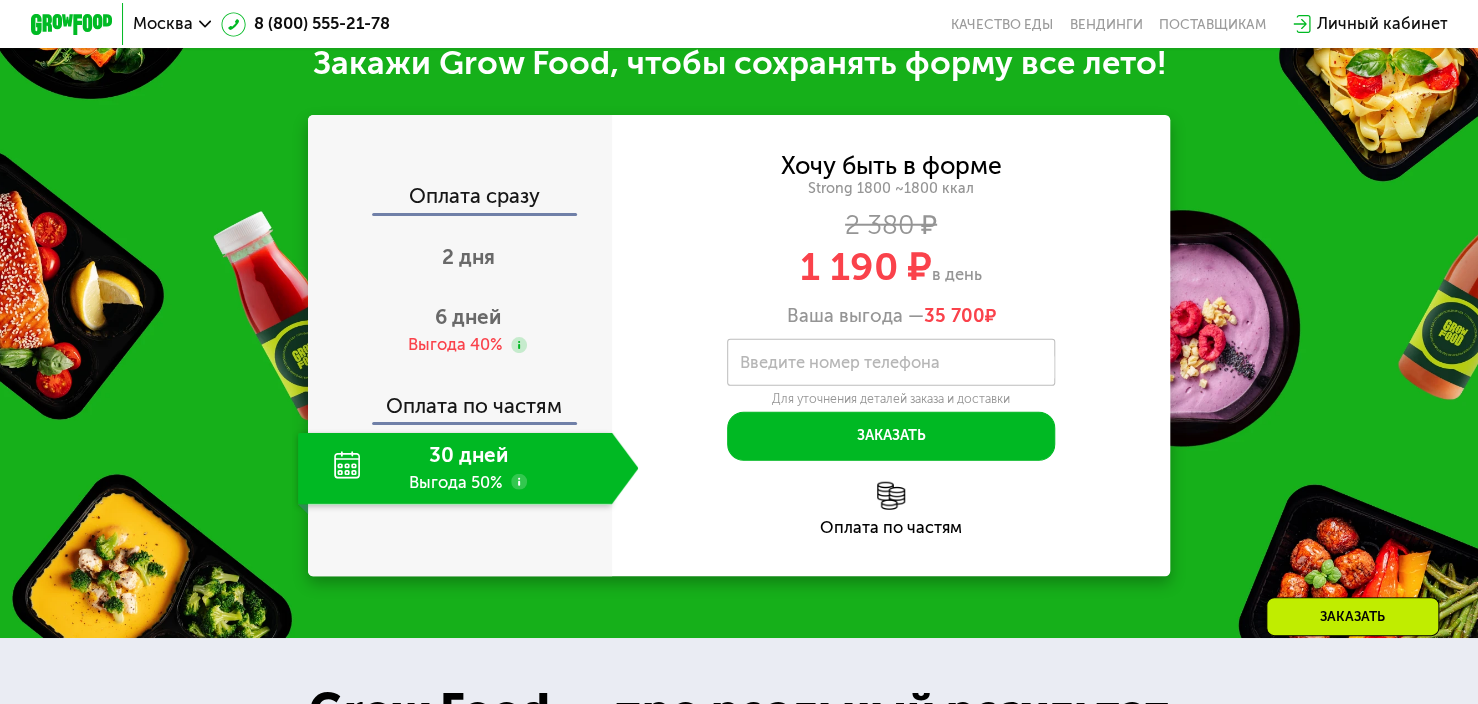 click on "Введите номер телефона" at bounding box center (840, 362) 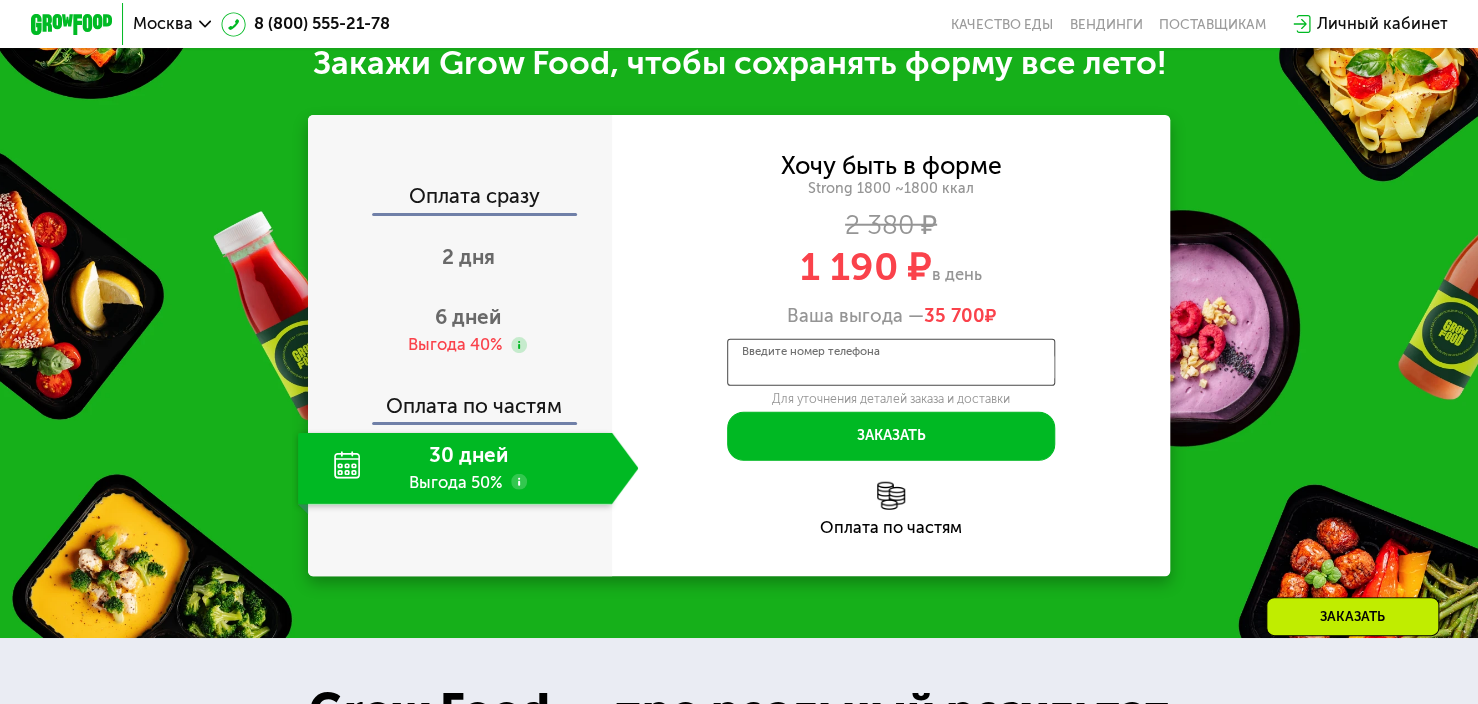 click on "Введите номер телефона" at bounding box center [891, 362] 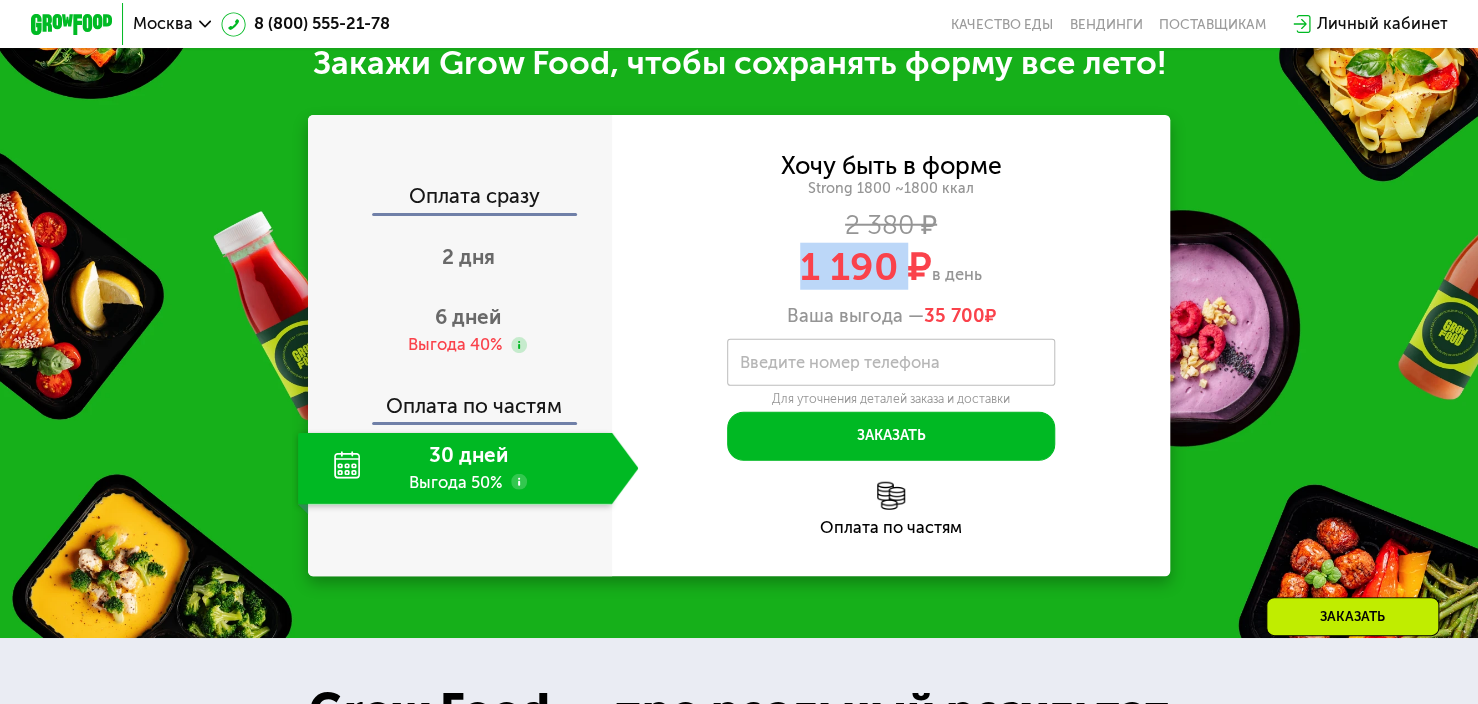 drag, startPoint x: 837, startPoint y: 279, endPoint x: 918, endPoint y: 283, distance: 81.09871 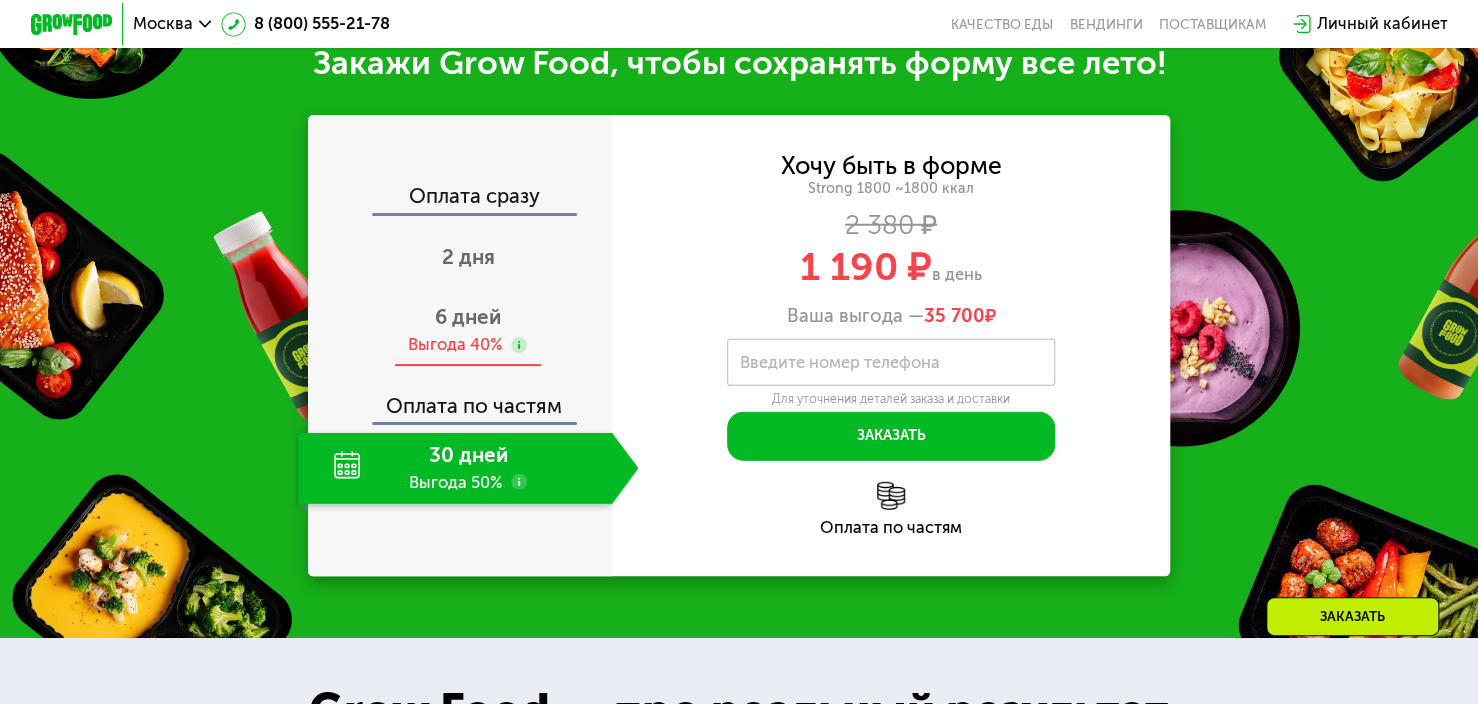 click on "6 дней Выгода 40%" at bounding box center [468, 331] 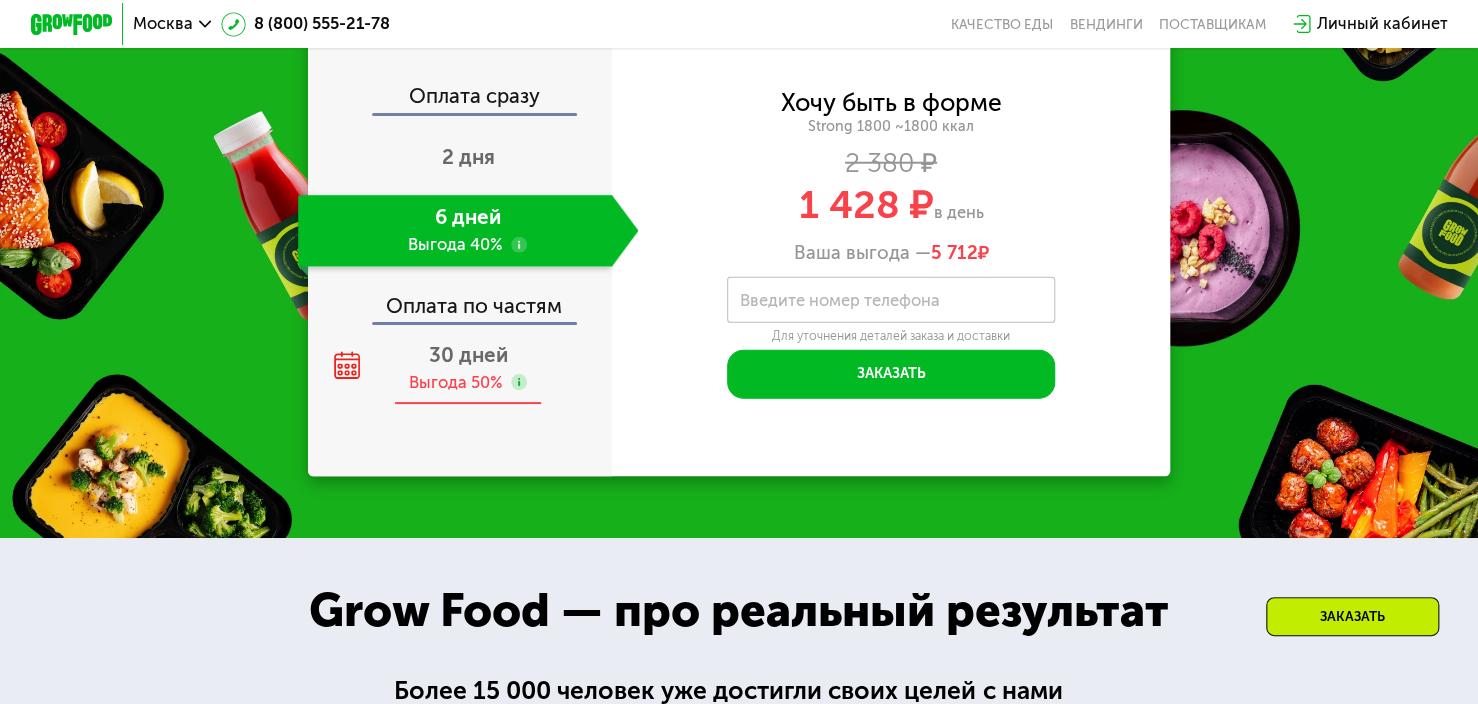 click on "30 дней" at bounding box center (468, 355) 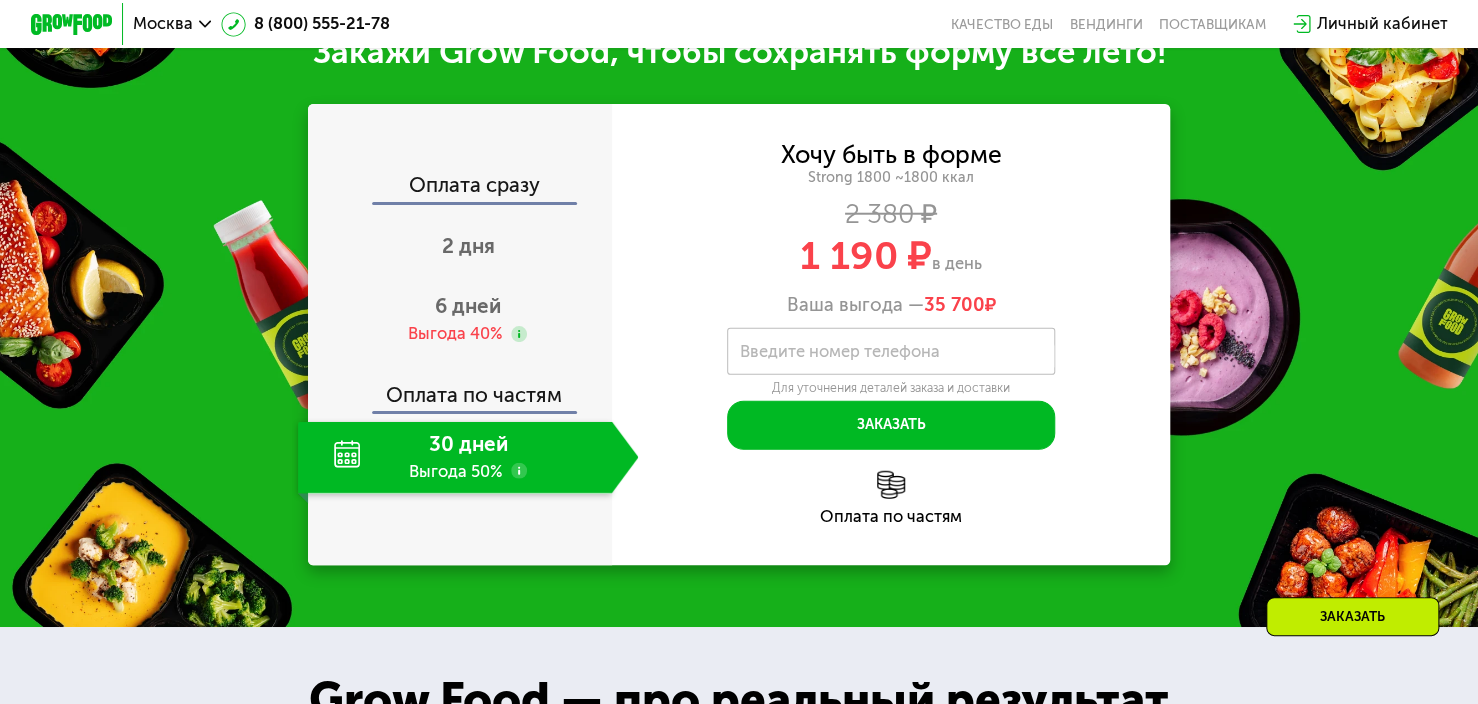 scroll, scrollTop: 2409, scrollLeft: 0, axis: vertical 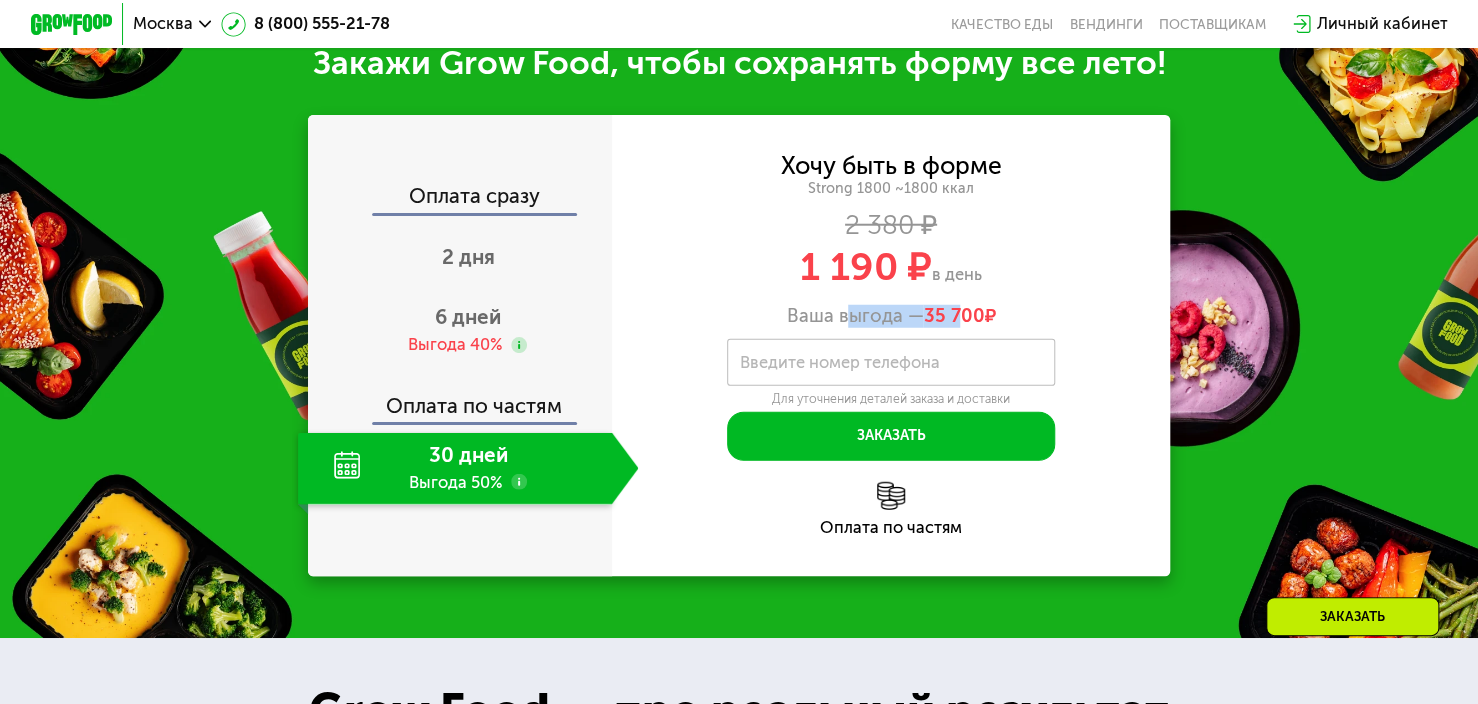 drag, startPoint x: 841, startPoint y: 335, endPoint x: 960, endPoint y: 337, distance: 119.01681 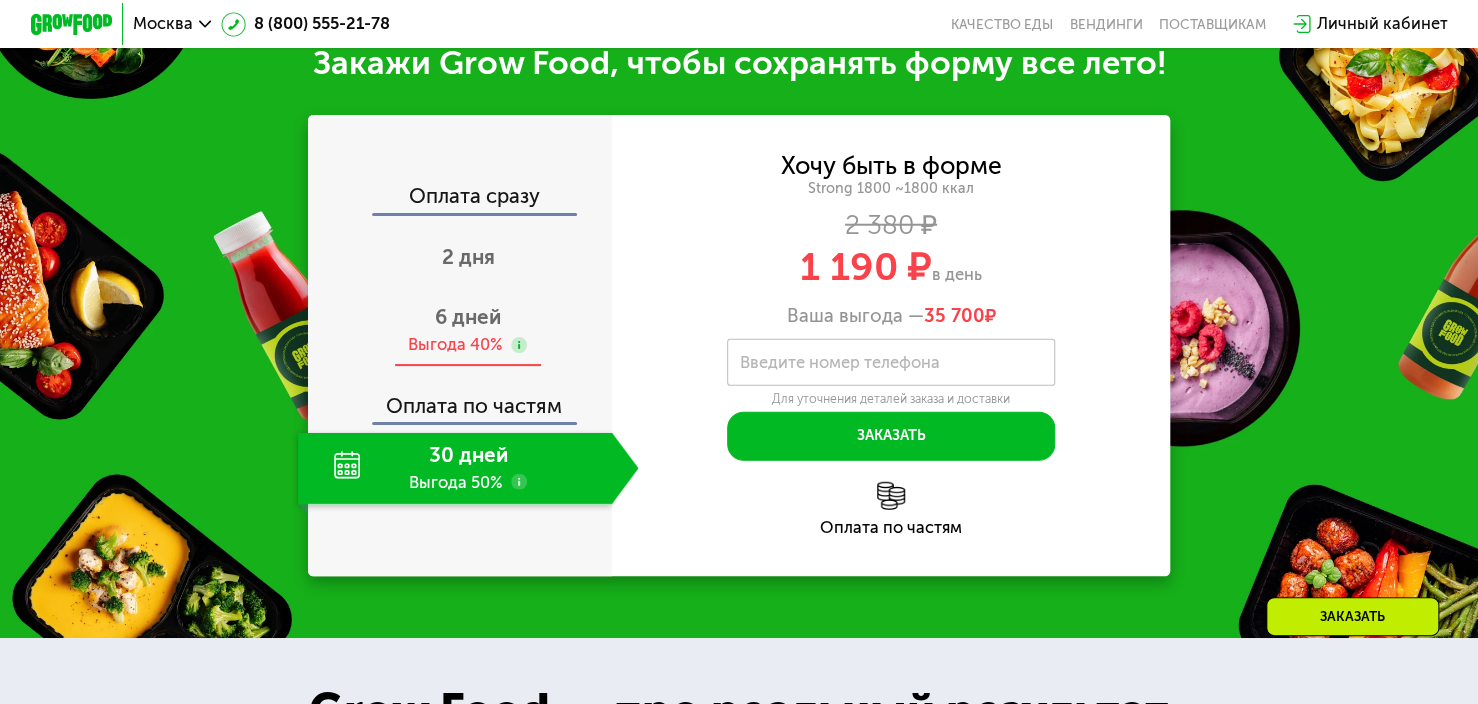 click on "6 дней Выгода 40%" at bounding box center [468, 331] 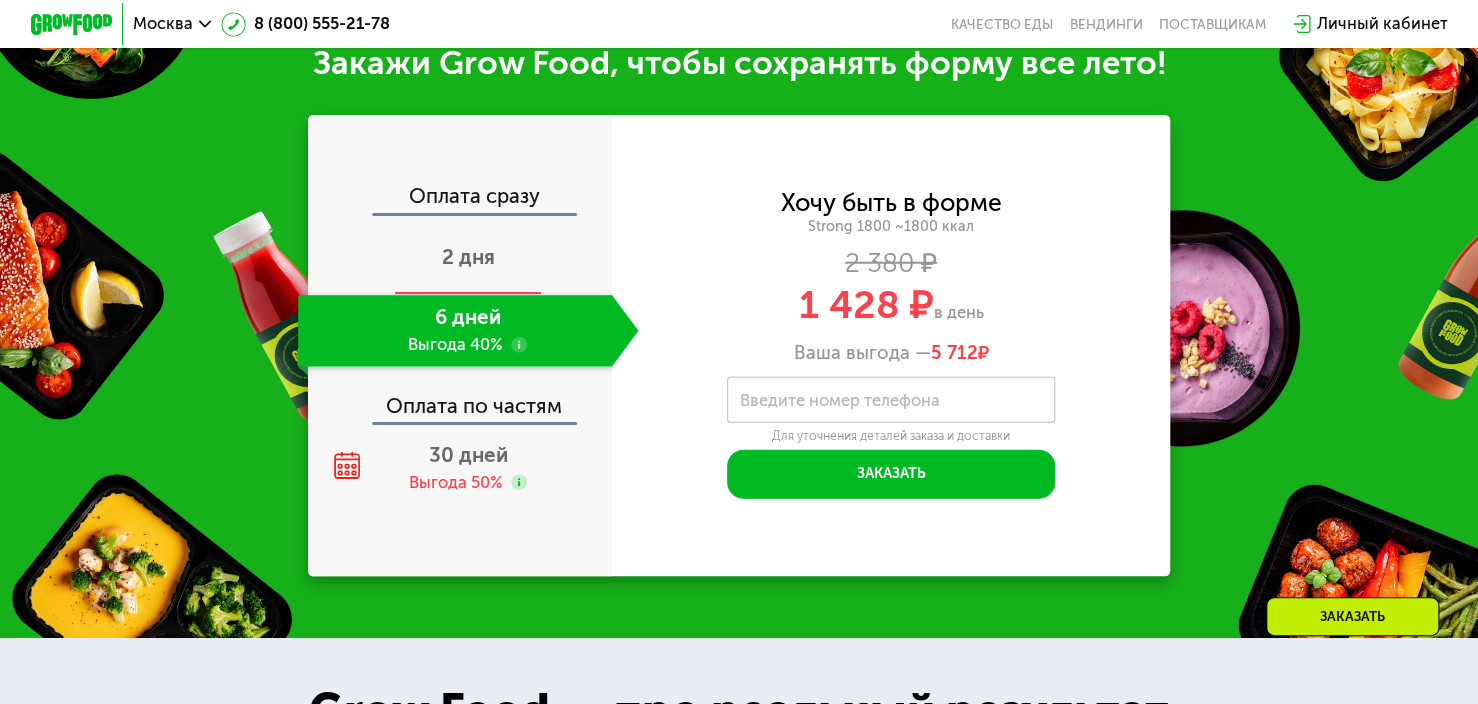 click on "2 дня" at bounding box center (468, 259) 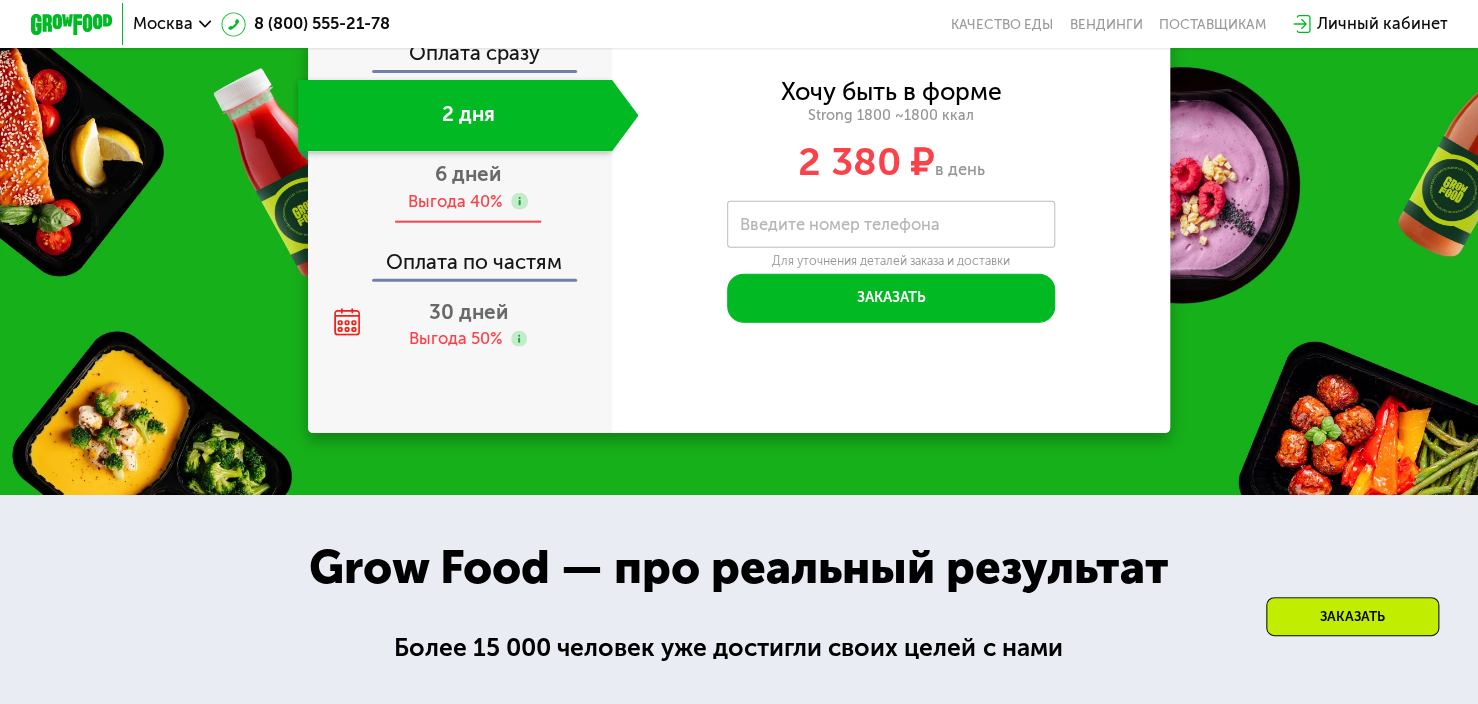 click on "Выгода 40%" at bounding box center [455, 202] 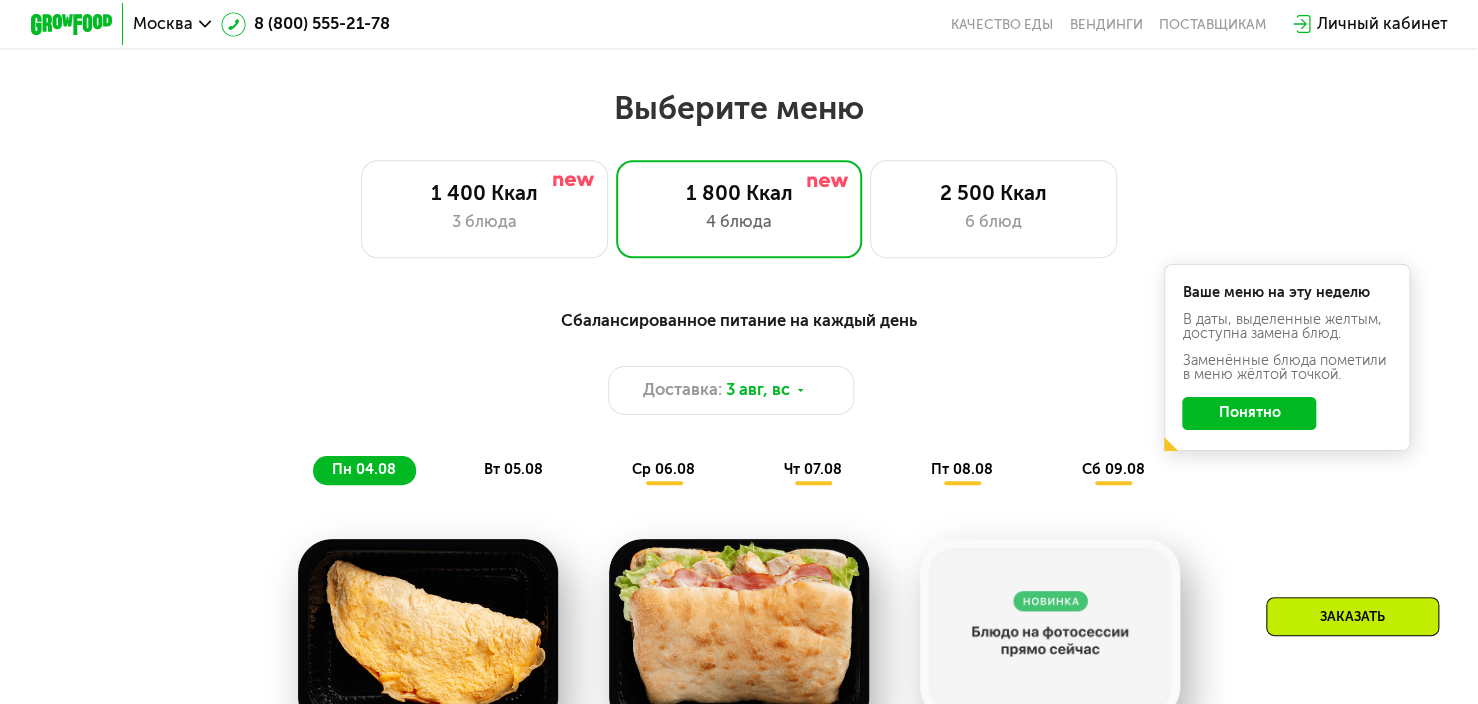 scroll, scrollTop: 1010, scrollLeft: 0, axis: vertical 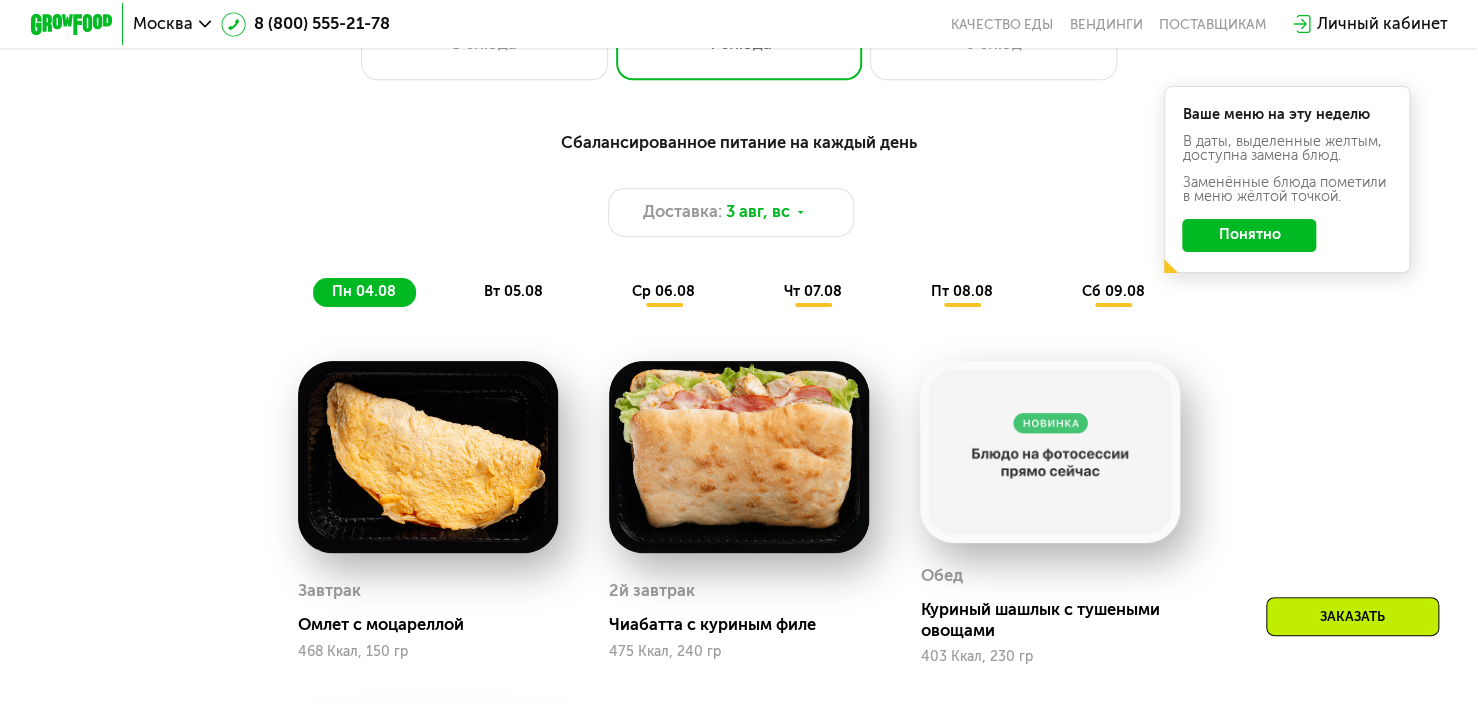 click on "ср 06.08" at bounding box center [663, 291] 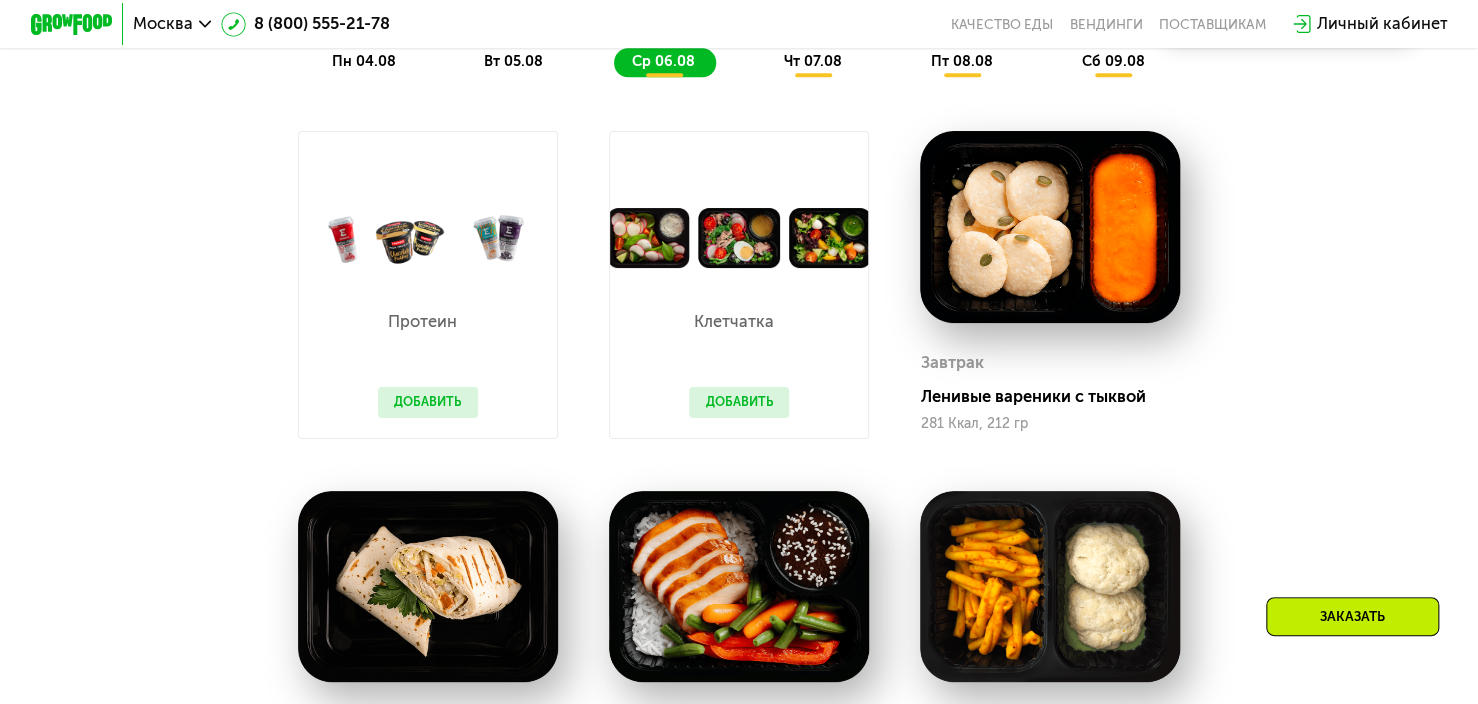 scroll, scrollTop: 1210, scrollLeft: 0, axis: vertical 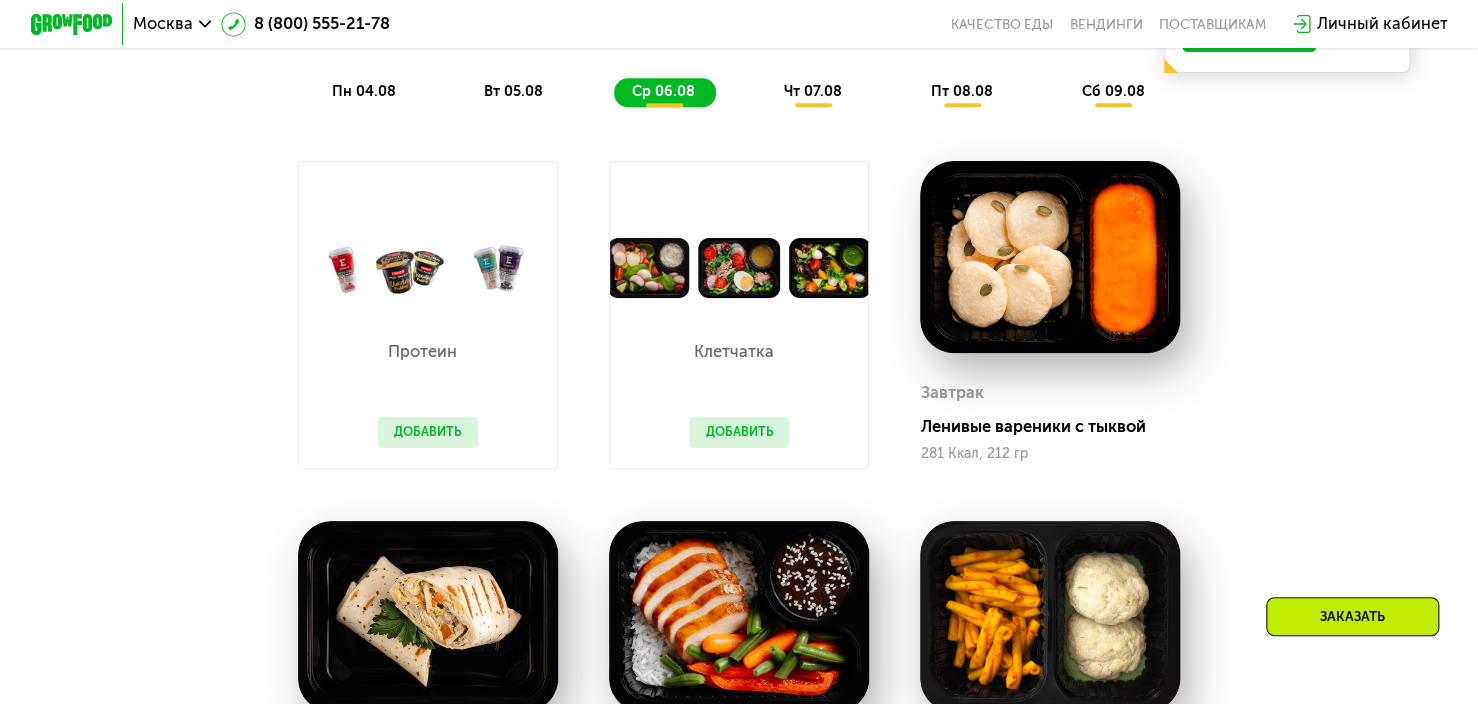 click on "чт 07.08" 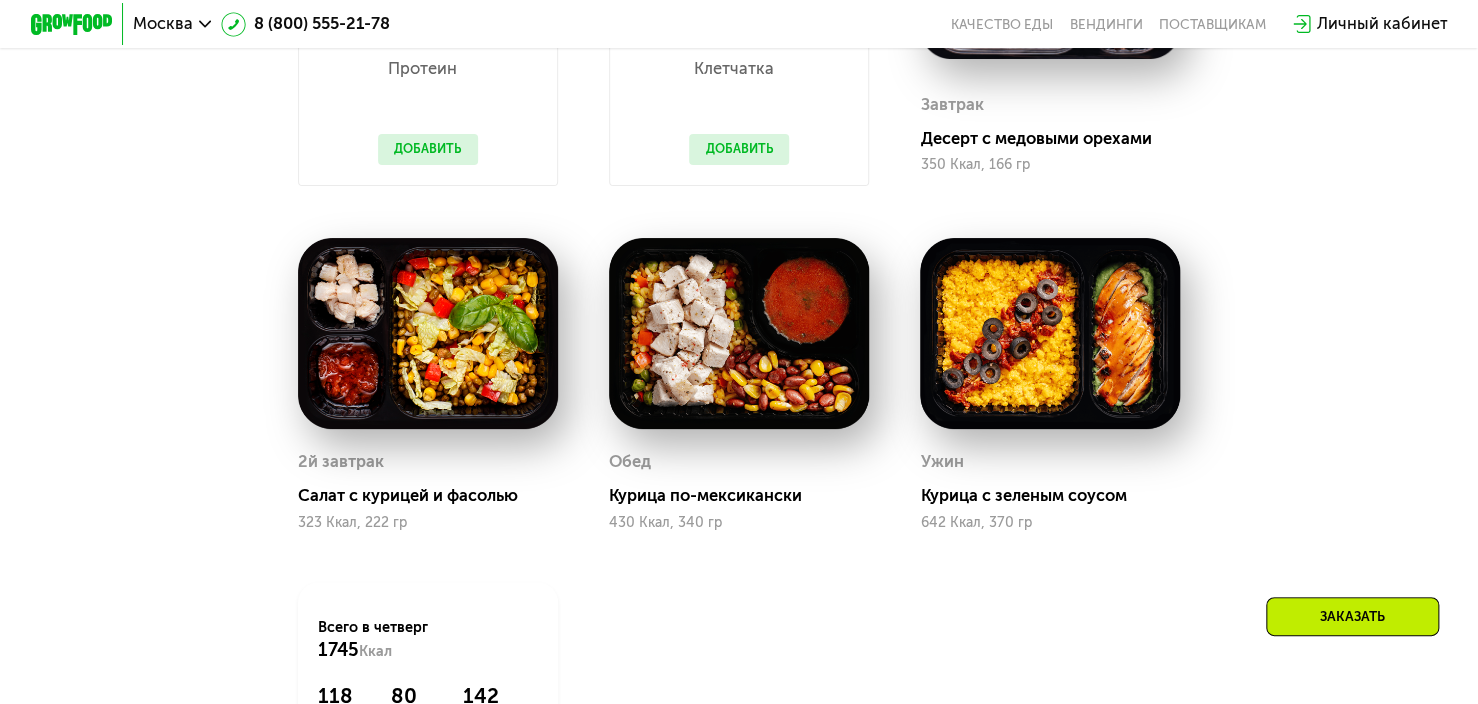 scroll, scrollTop: 1510, scrollLeft: 0, axis: vertical 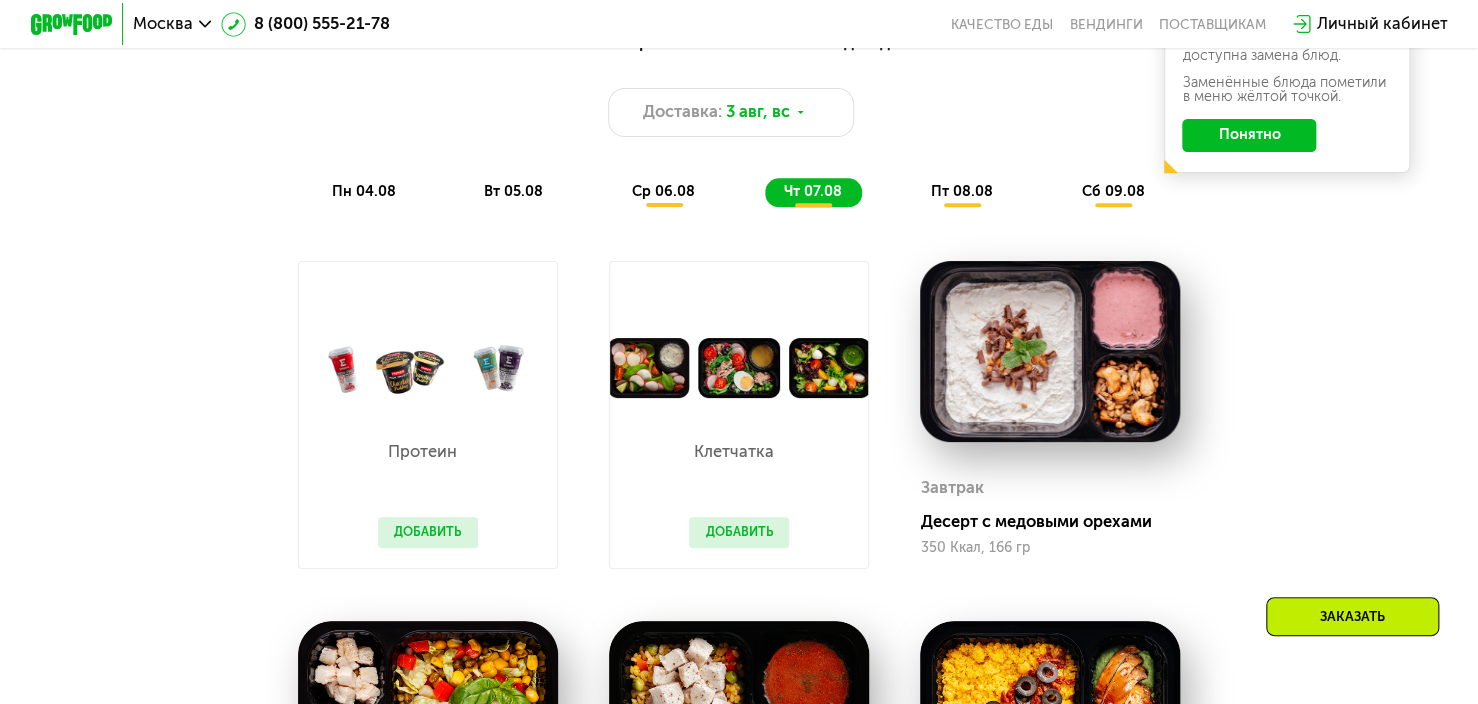 click on "Сбалансированное питание на каждый день Доставка: [DATE], вс пн [DATE] вт [DATE] ср [DATE] чт [DATE] пт [DATE] сб [DATE] Ваше меню на эту неделю В даты, выделенные желтым, доступна замена блюд. Заменённые блюда пометили в меню жёлтой точкой.  Понятно  Завтрак Омлет с моцареллой 468 Ккал, 150 гр 2й завтрак Чиабатта с куриным филе 475 Ккал, 240 гр Обед Куриный шашлык с тушеными овощами 403 Ккал, 230 гр Ужин Удон с курицей и овощами 441 Ккал, 250 гр  Всего в понедельник 1787 Ккал 101  Белки  91  Жиры  145  Углеводы  Завтрак Омлет с томатами и фетой 530 Ккал, 210 гр 2й завтрак Овощная лазанья  350 Ккал, 215 гр Обед Ужин 103" at bounding box center (739, 623) 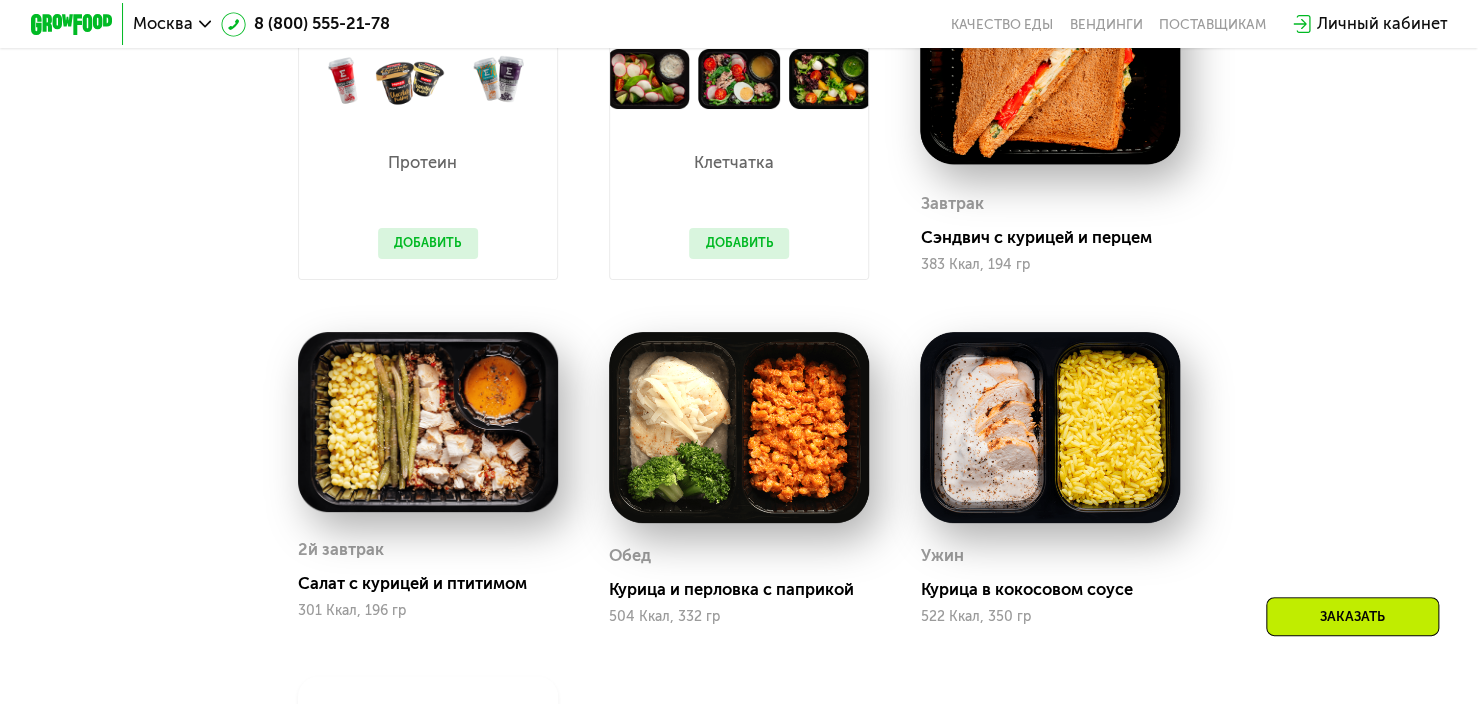 scroll, scrollTop: 1410, scrollLeft: 0, axis: vertical 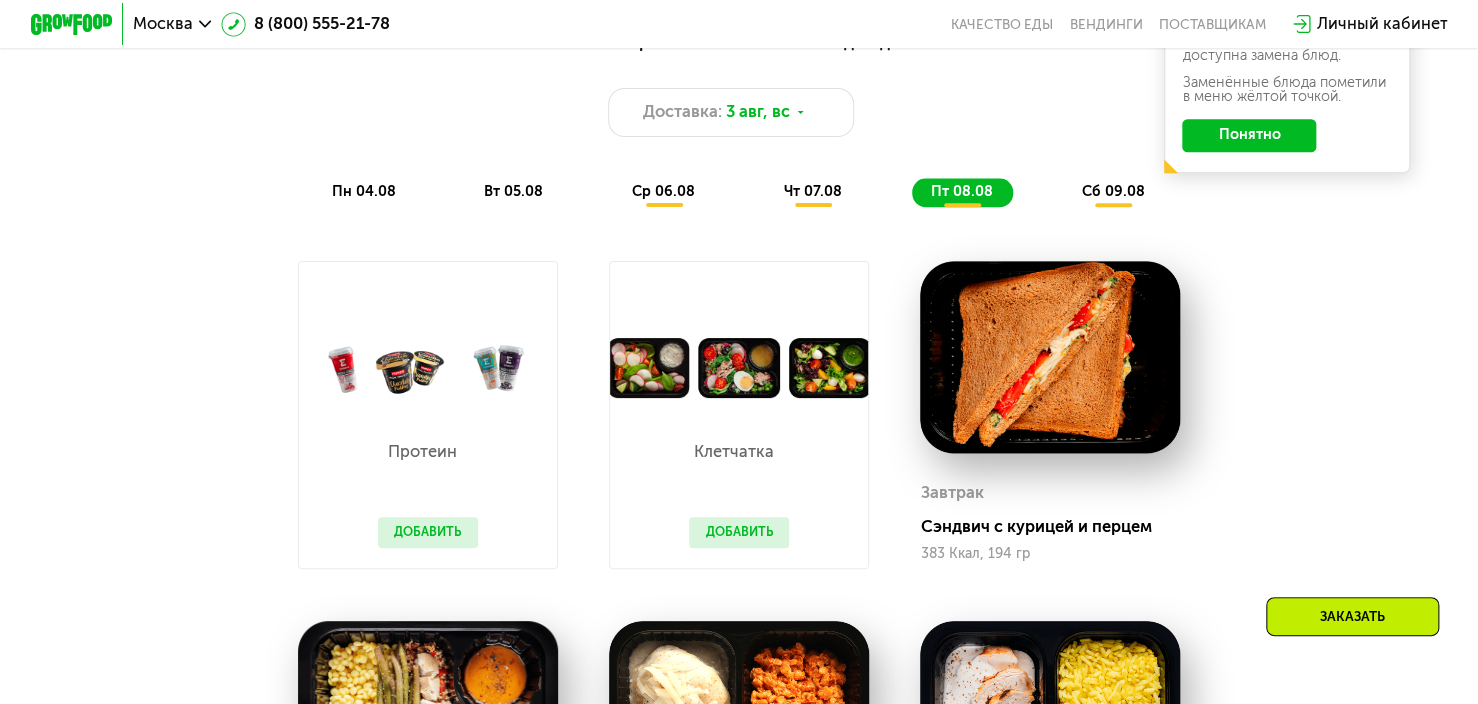 click on "сб 09.08" 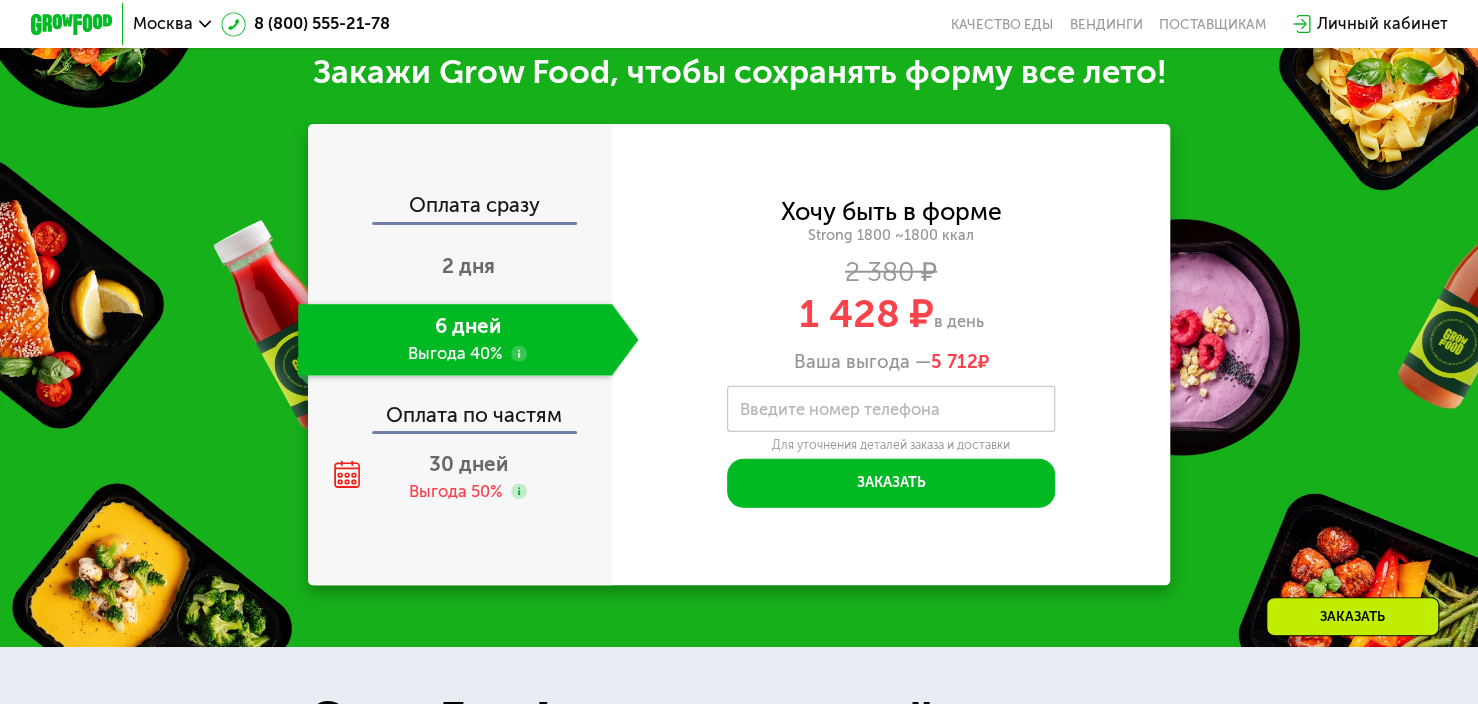 scroll, scrollTop: 2410, scrollLeft: 0, axis: vertical 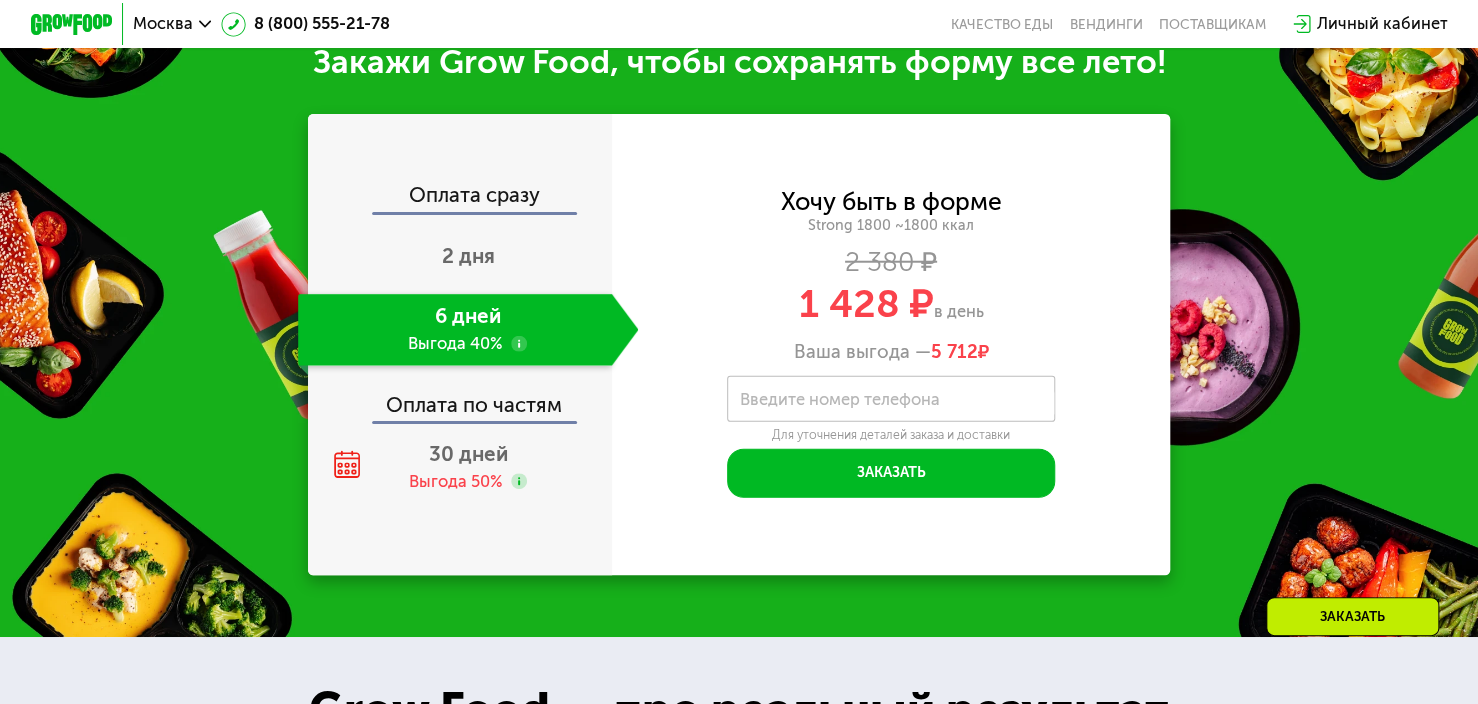 click on "Введите номер телефона" at bounding box center (840, 399) 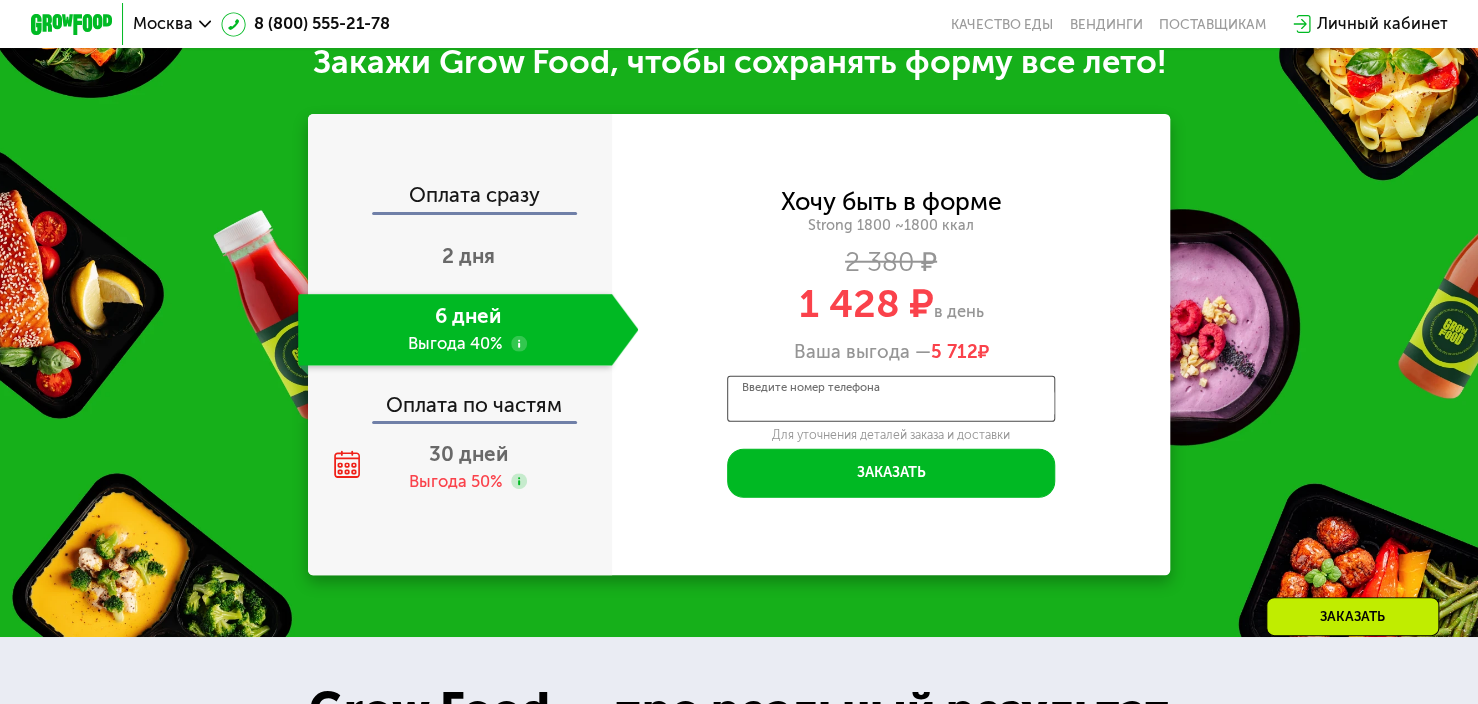 click on "Введите номер телефона" at bounding box center (891, 399) 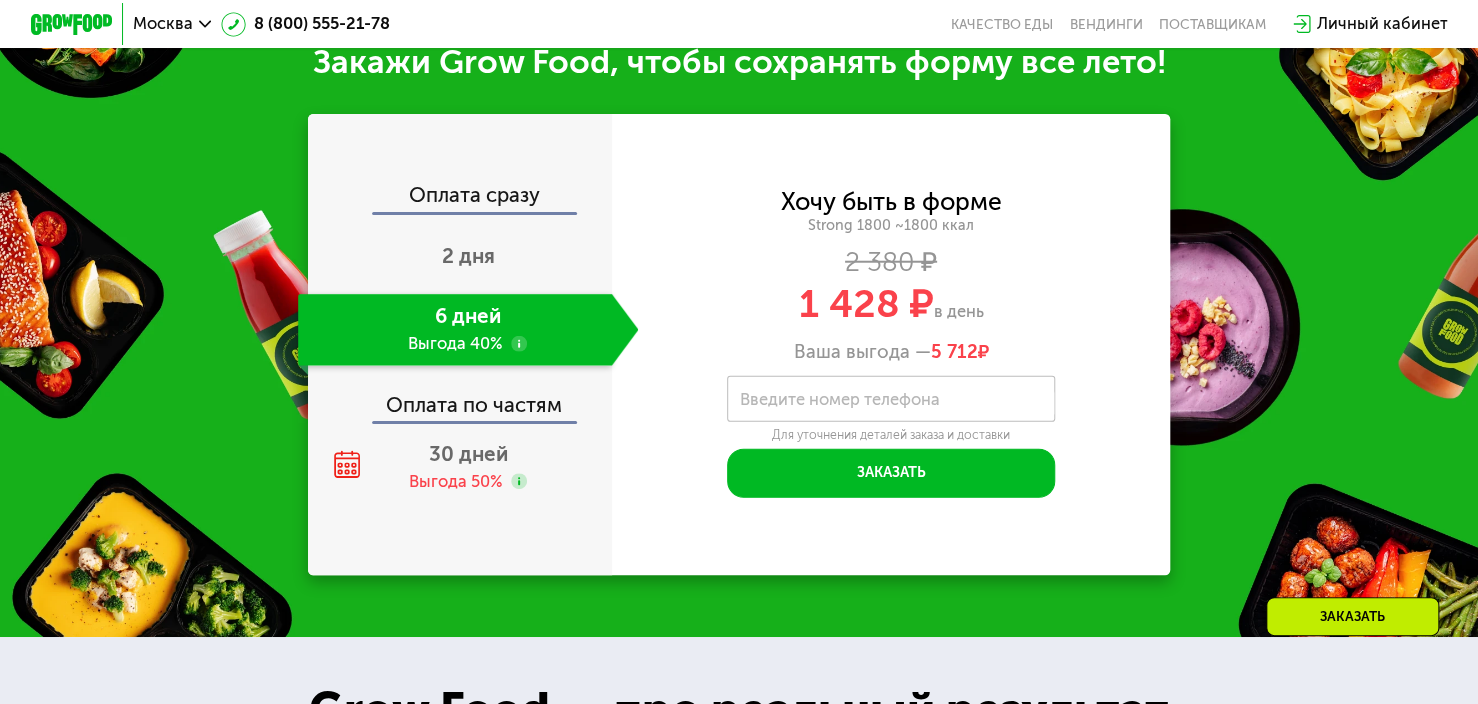 click on "Введите номер телефона" at bounding box center [891, 399] 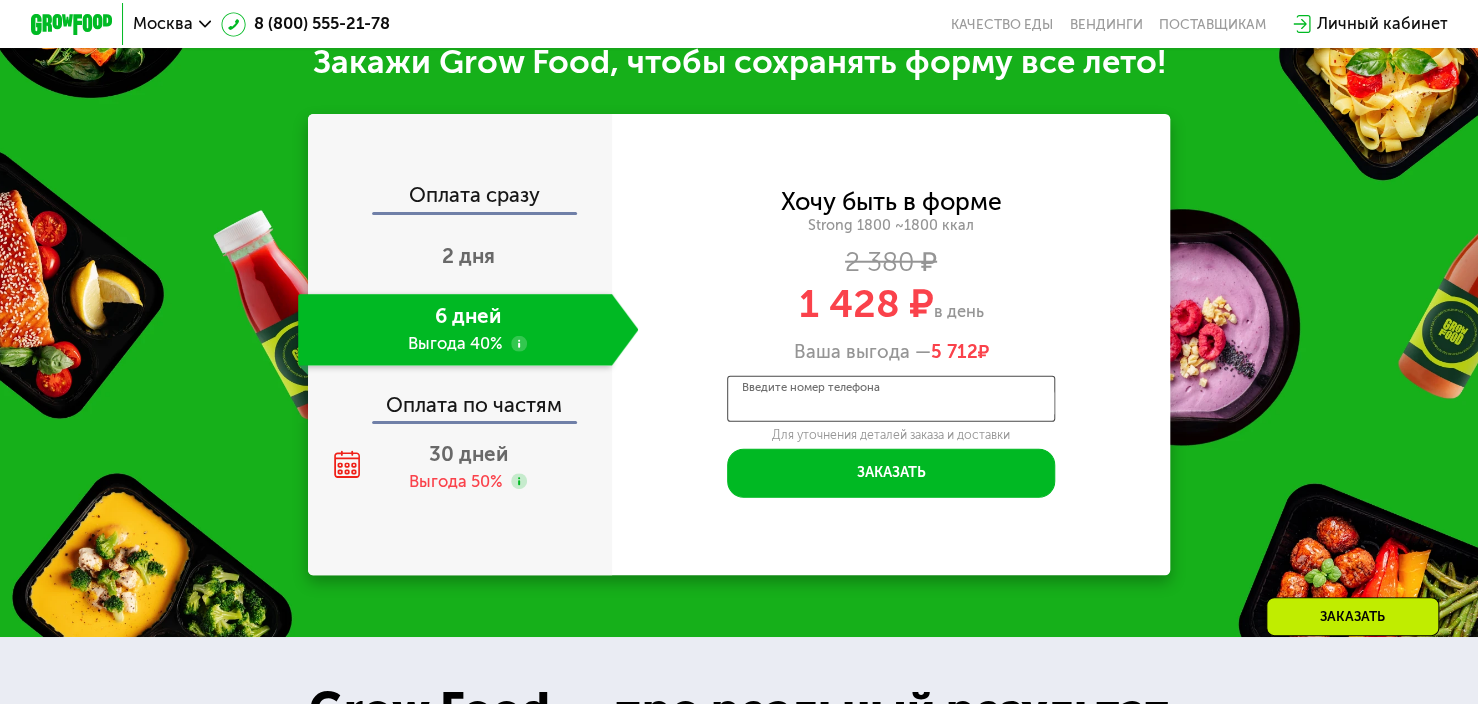 click on "Введите номер телефона" at bounding box center (891, 399) 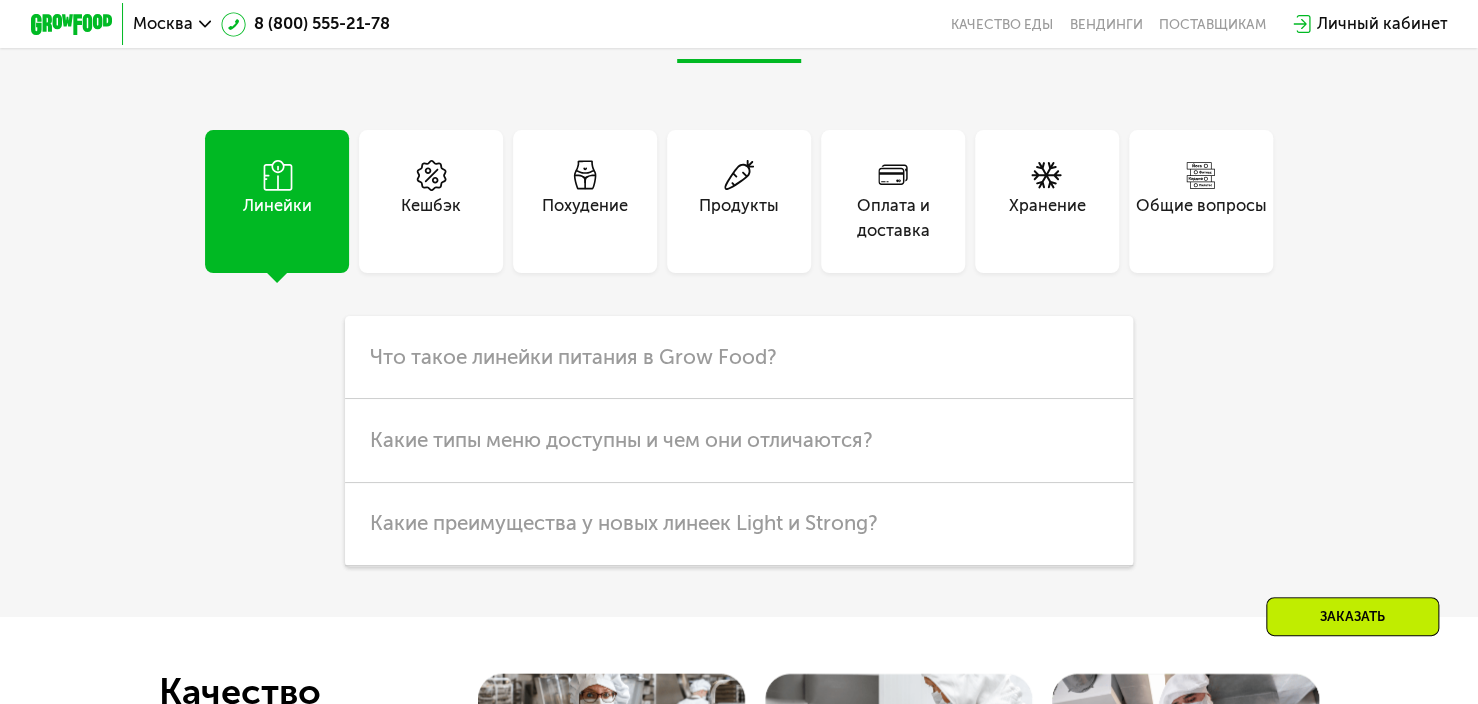scroll, scrollTop: 5410, scrollLeft: 0, axis: vertical 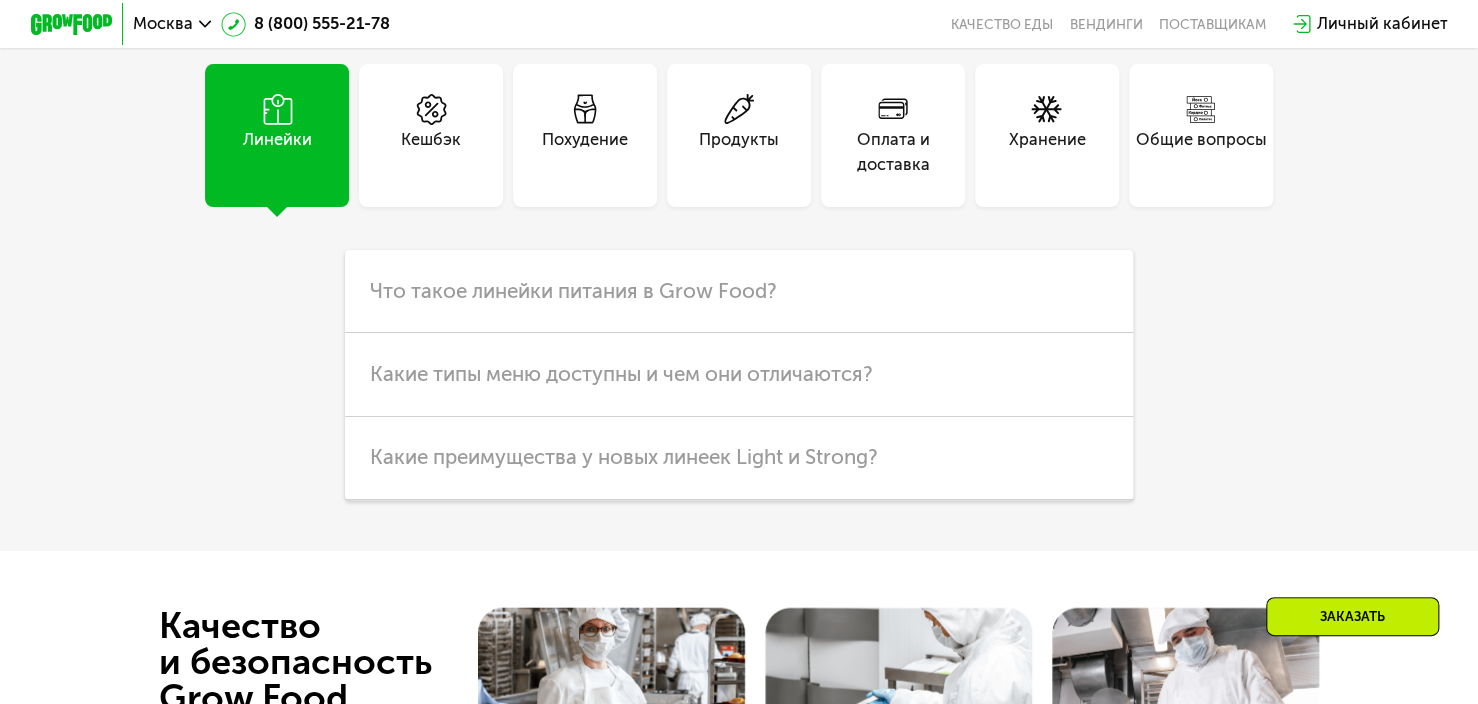 click on "Похудение" 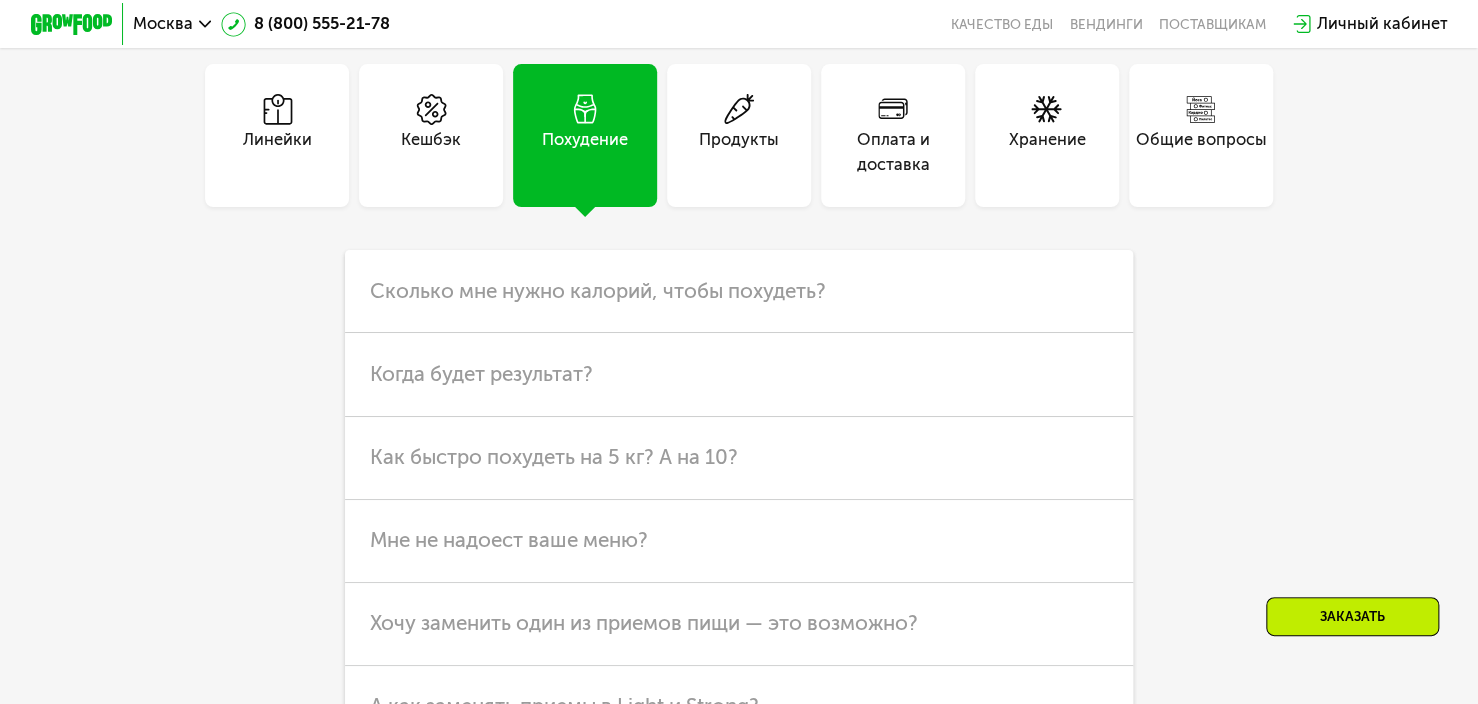 click on "Кешбэк" at bounding box center (431, 136) 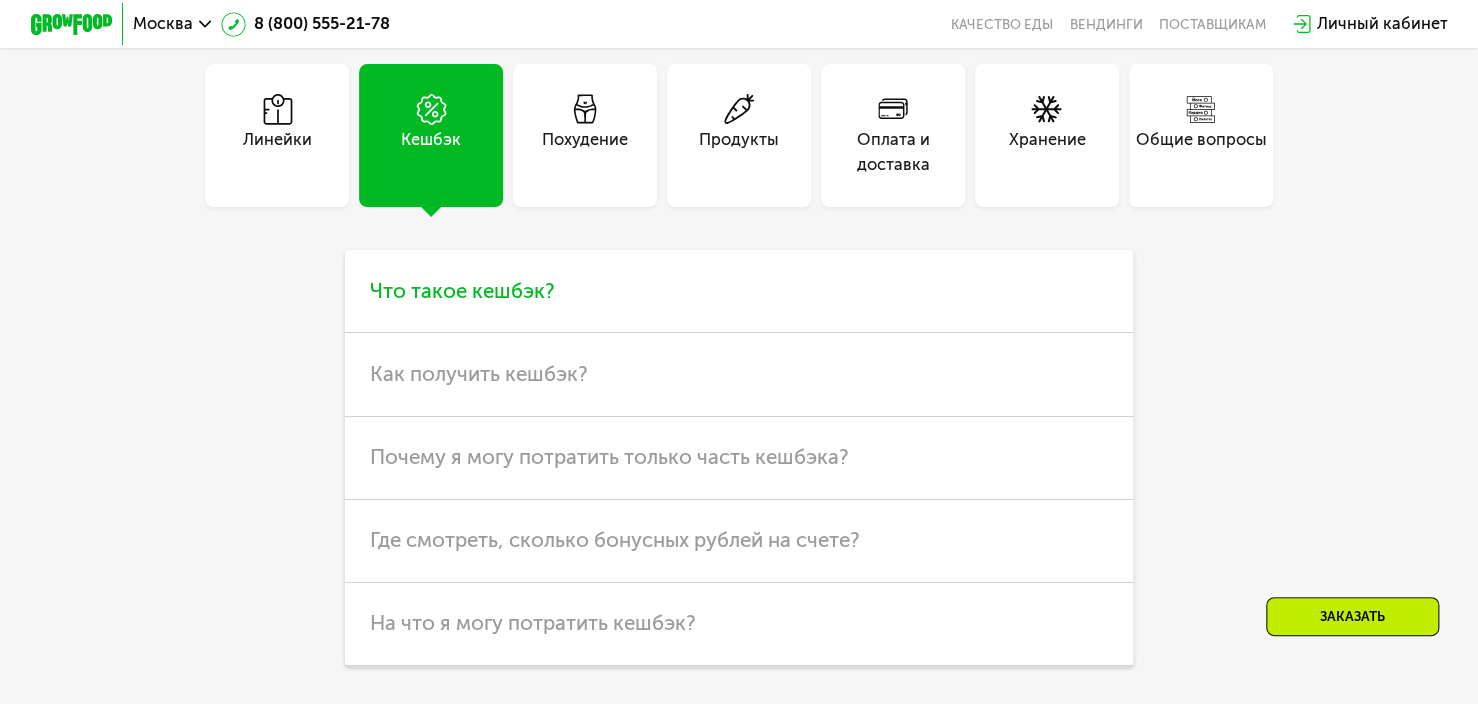 click on "Что такое кешбэк?" at bounding box center [461, 291] 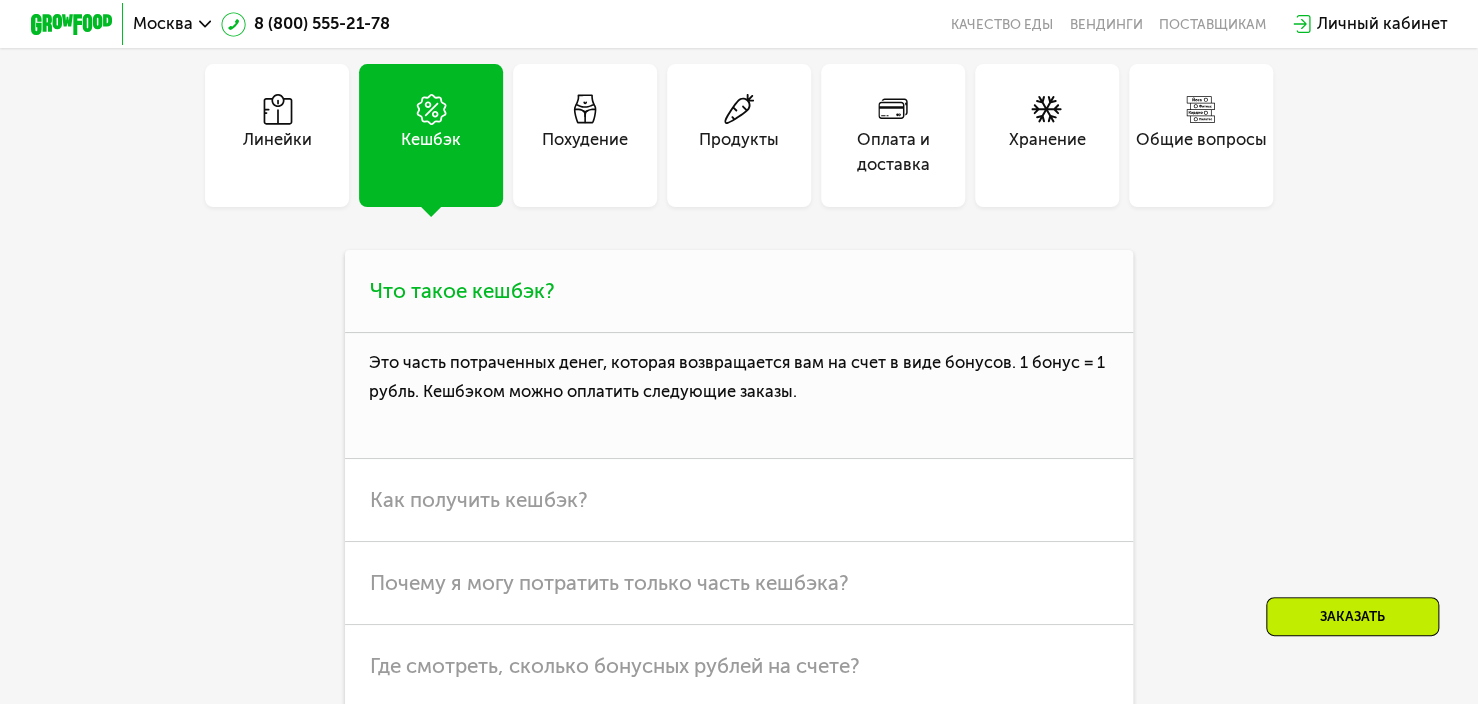 click on "Что такое кешбэк?" at bounding box center [461, 291] 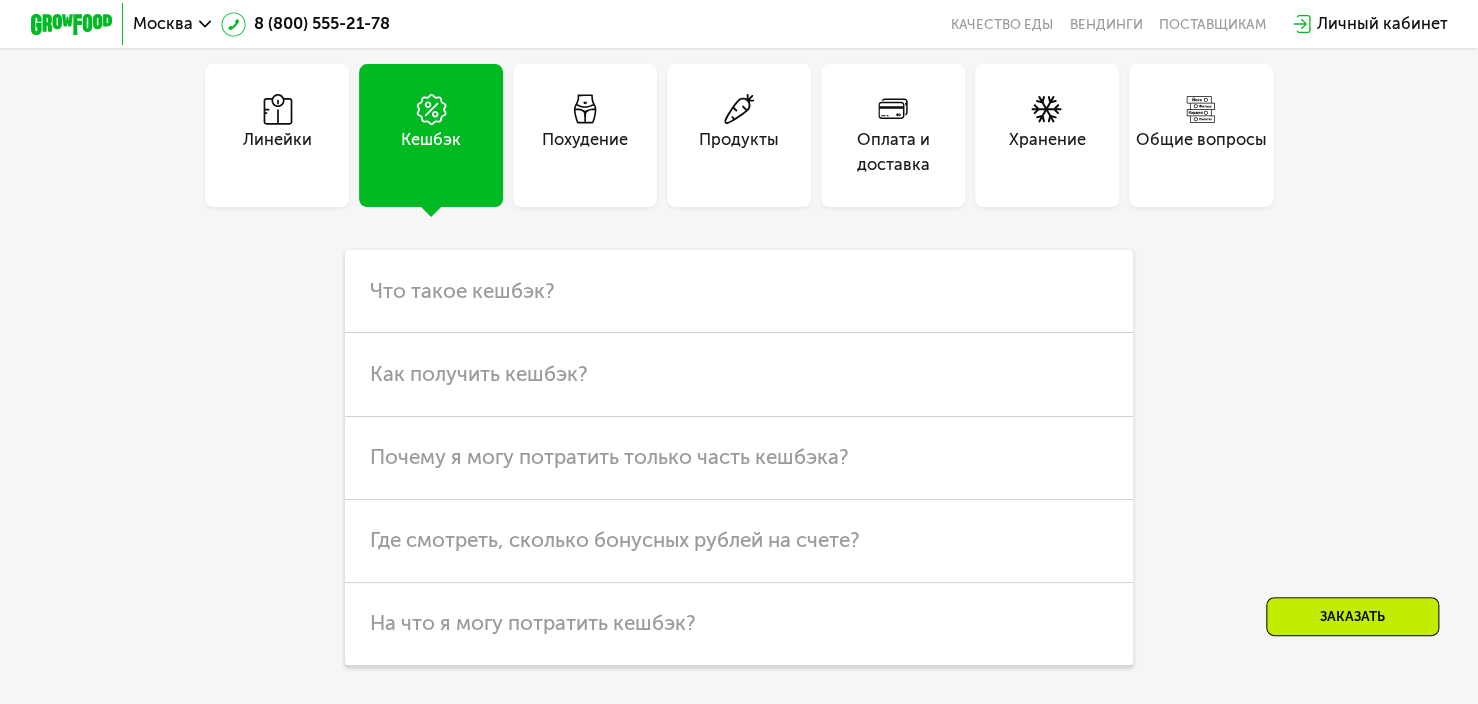 click on "Похудение" at bounding box center [585, 152] 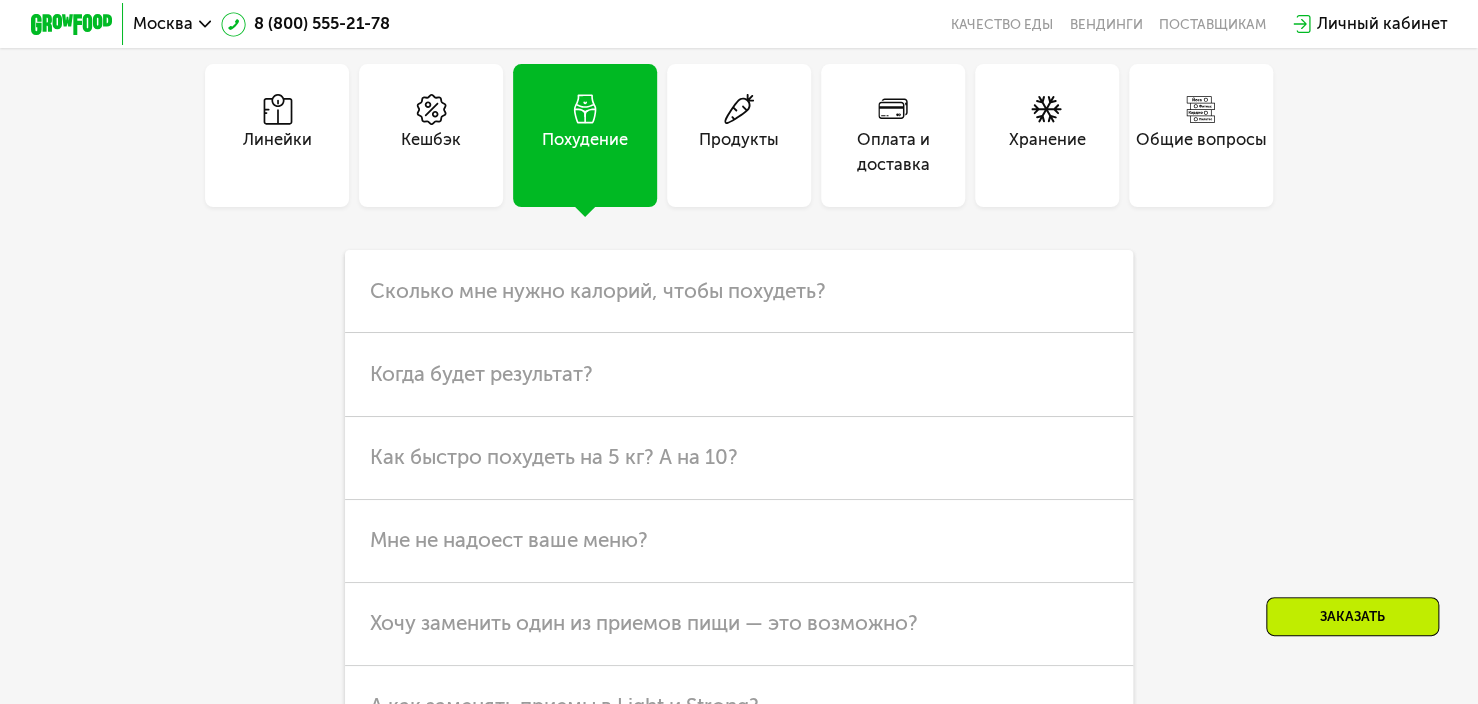 click on "Продукты" at bounding box center [739, 152] 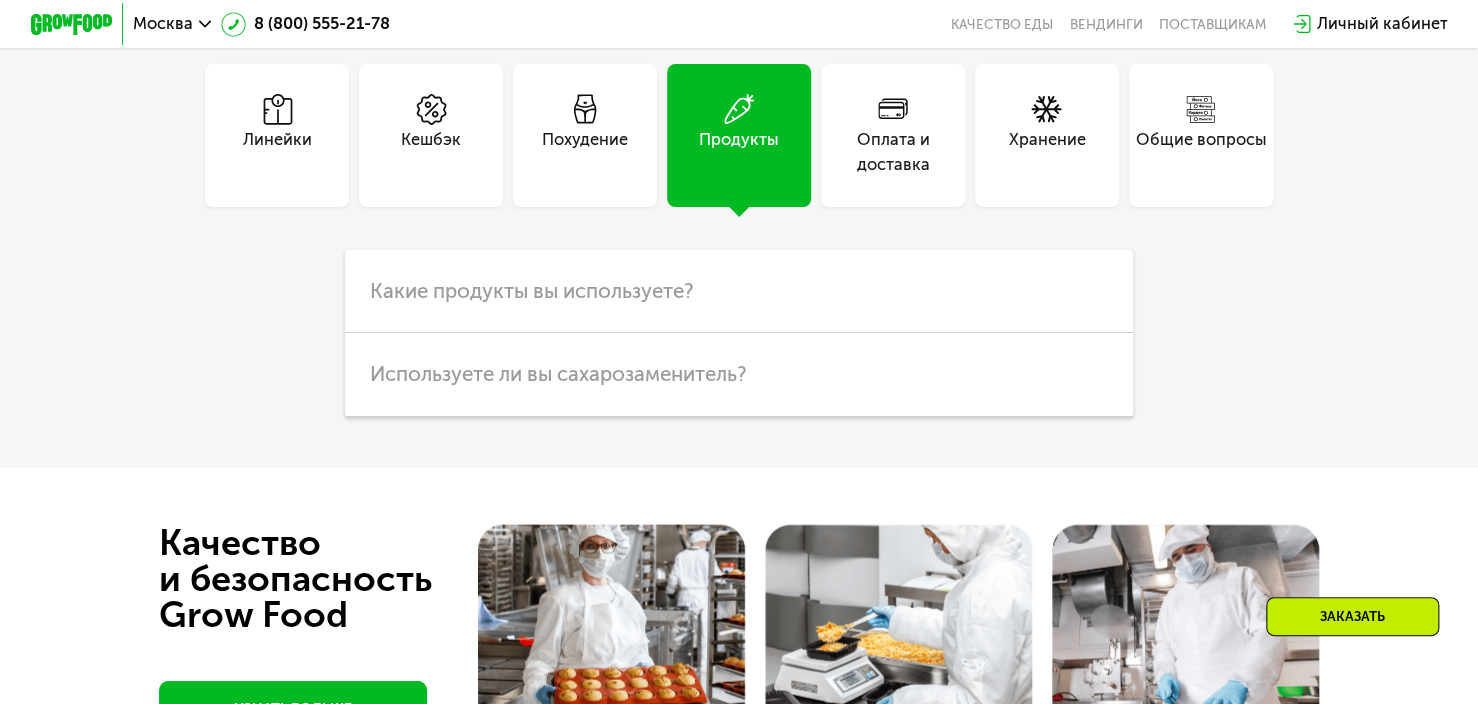 click on "Похудение" at bounding box center (585, 152) 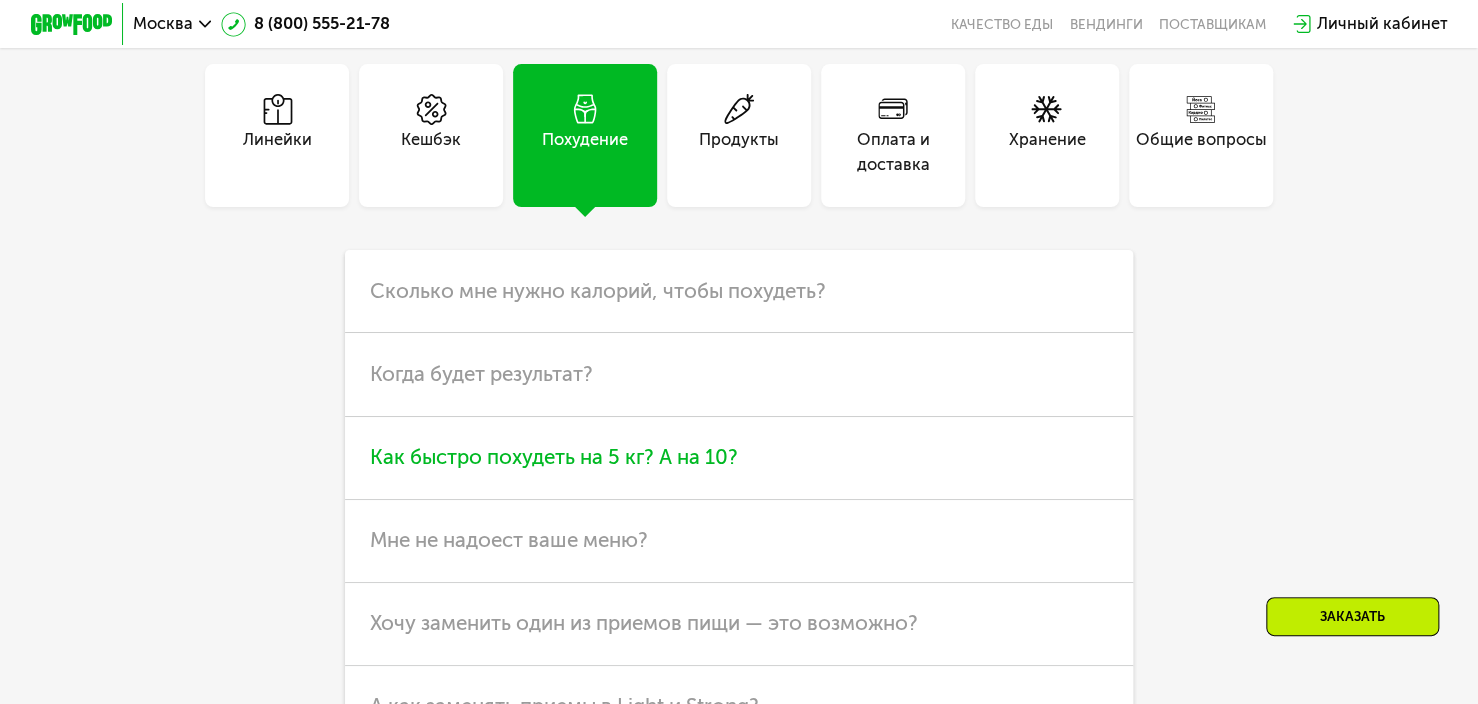 click on "Как быстро похудеть на 5 кг? А на 10?" at bounding box center (553, 457) 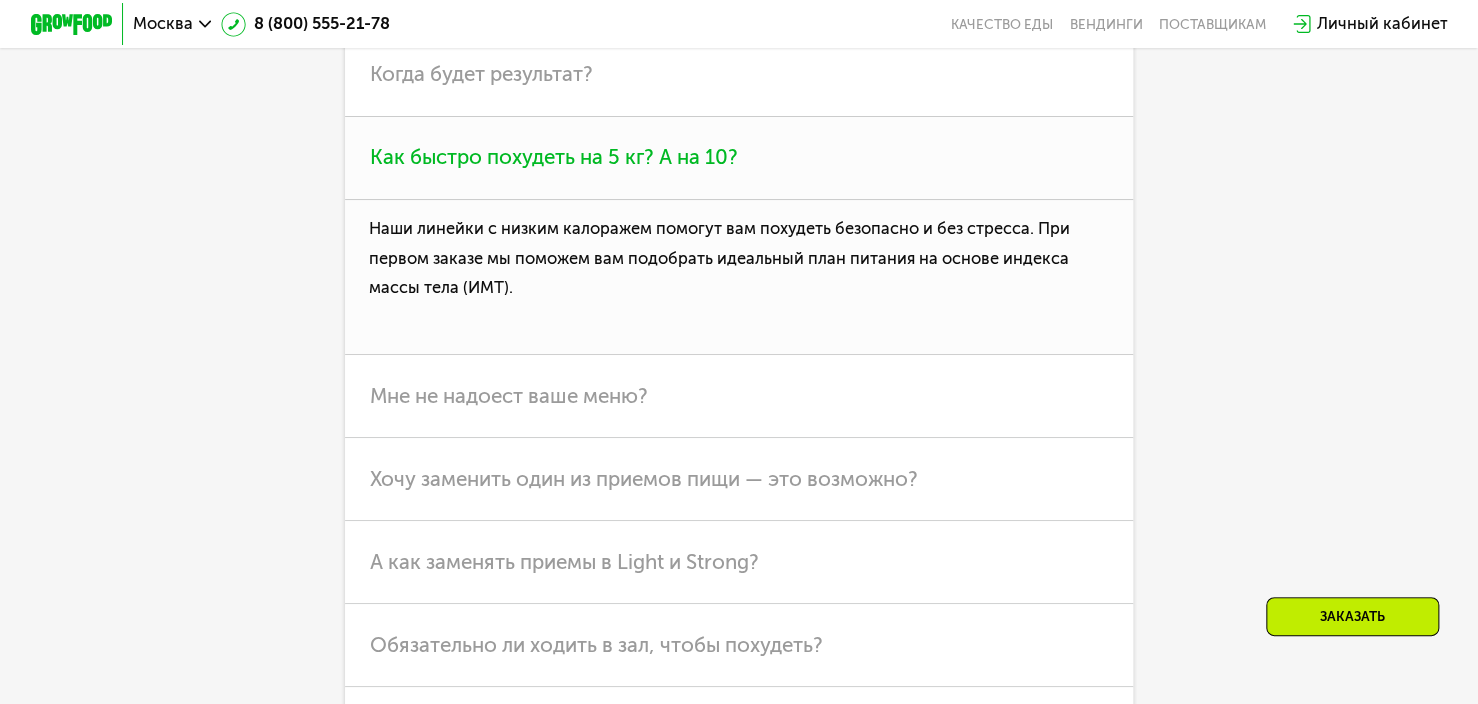 click on "Как быстро похудеть на 5 кг? А на 10?" at bounding box center (739, 158) 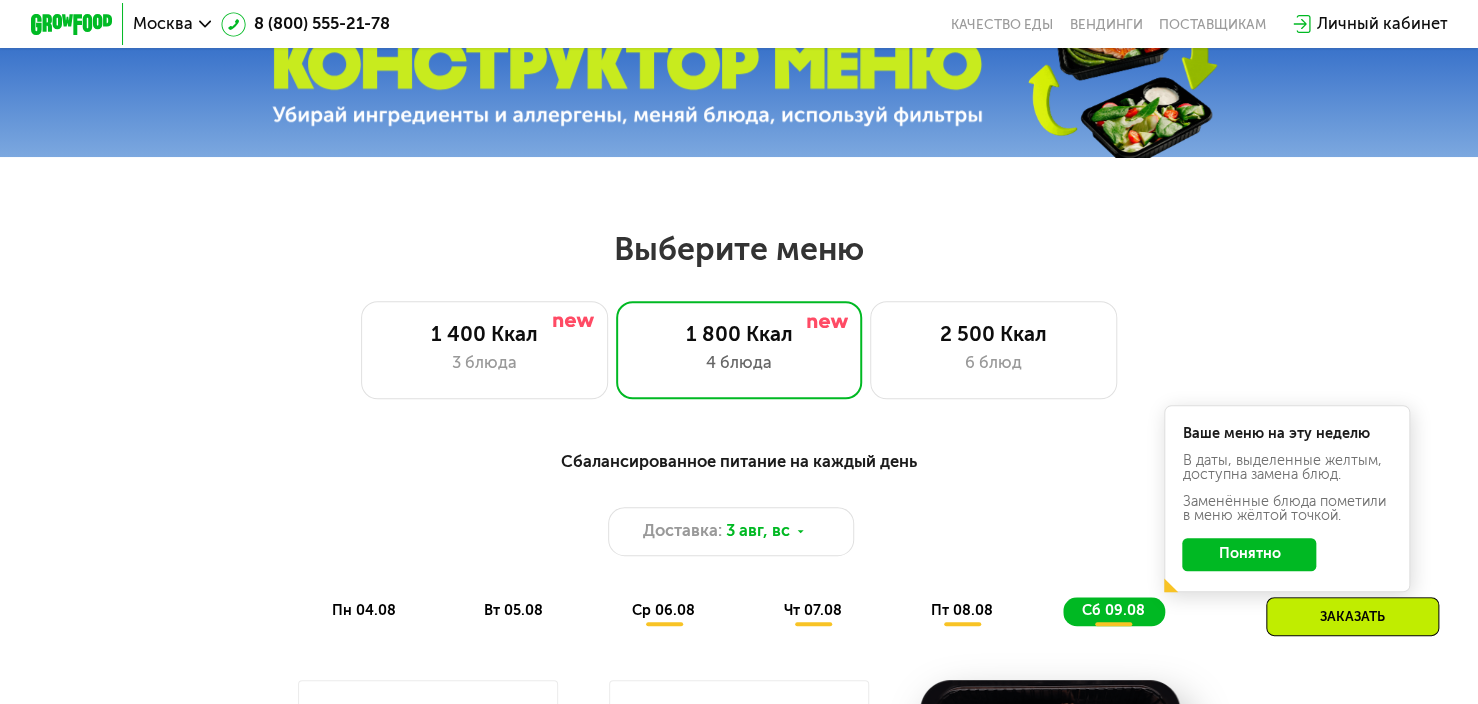 scroll, scrollTop: 510, scrollLeft: 0, axis: vertical 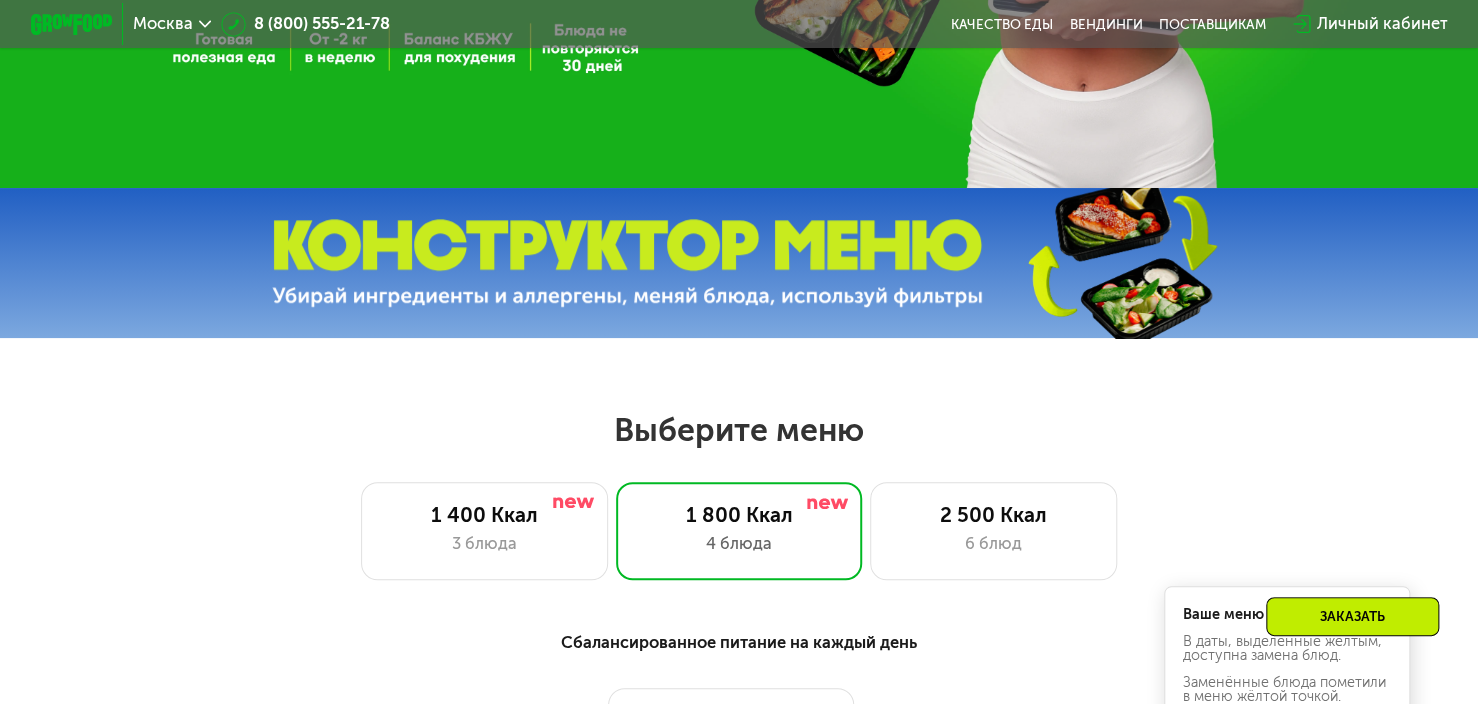 click on "Выберите меню  1 400 Ккал 3 блюда 1 800 Ккал 4 блюда 2 500 Ккал 6 блюд" at bounding box center (739, 495) 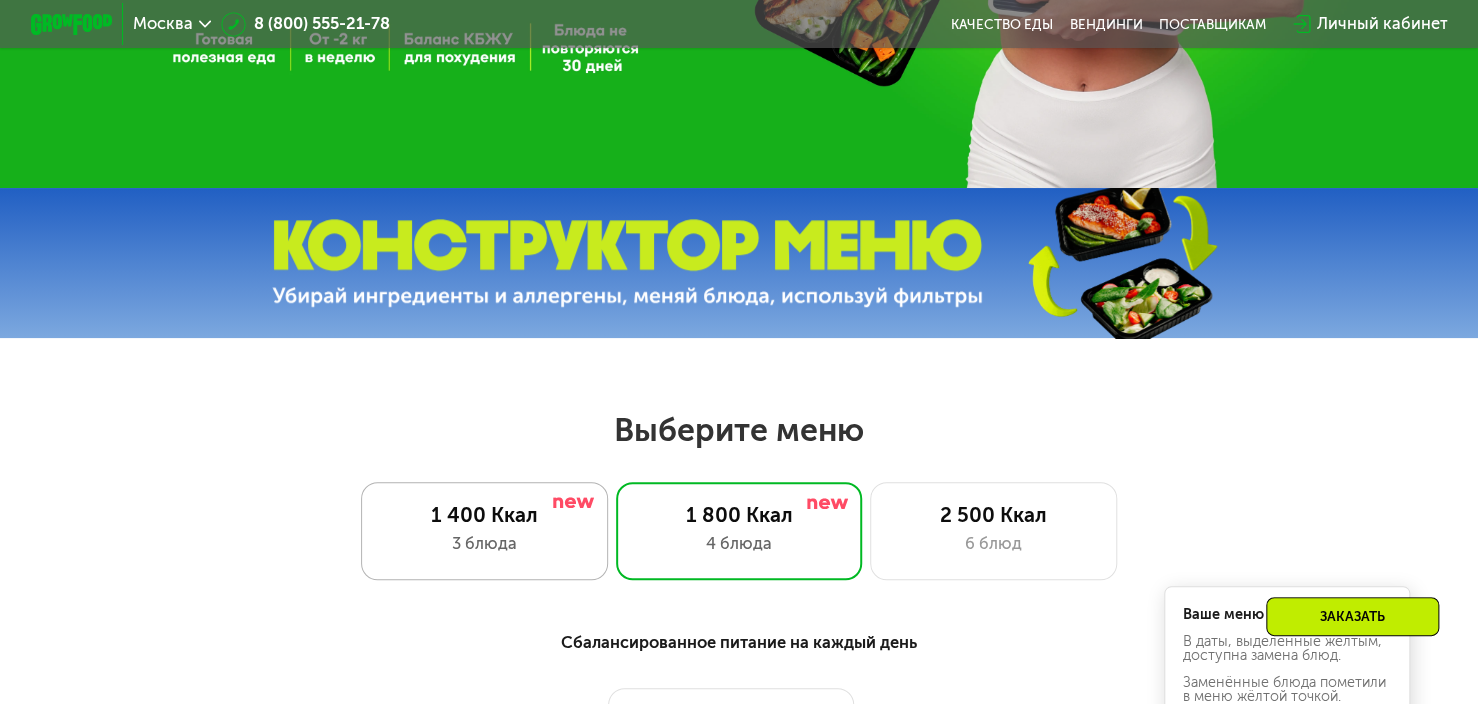 click on "1 400 Ккал 3 блюда" 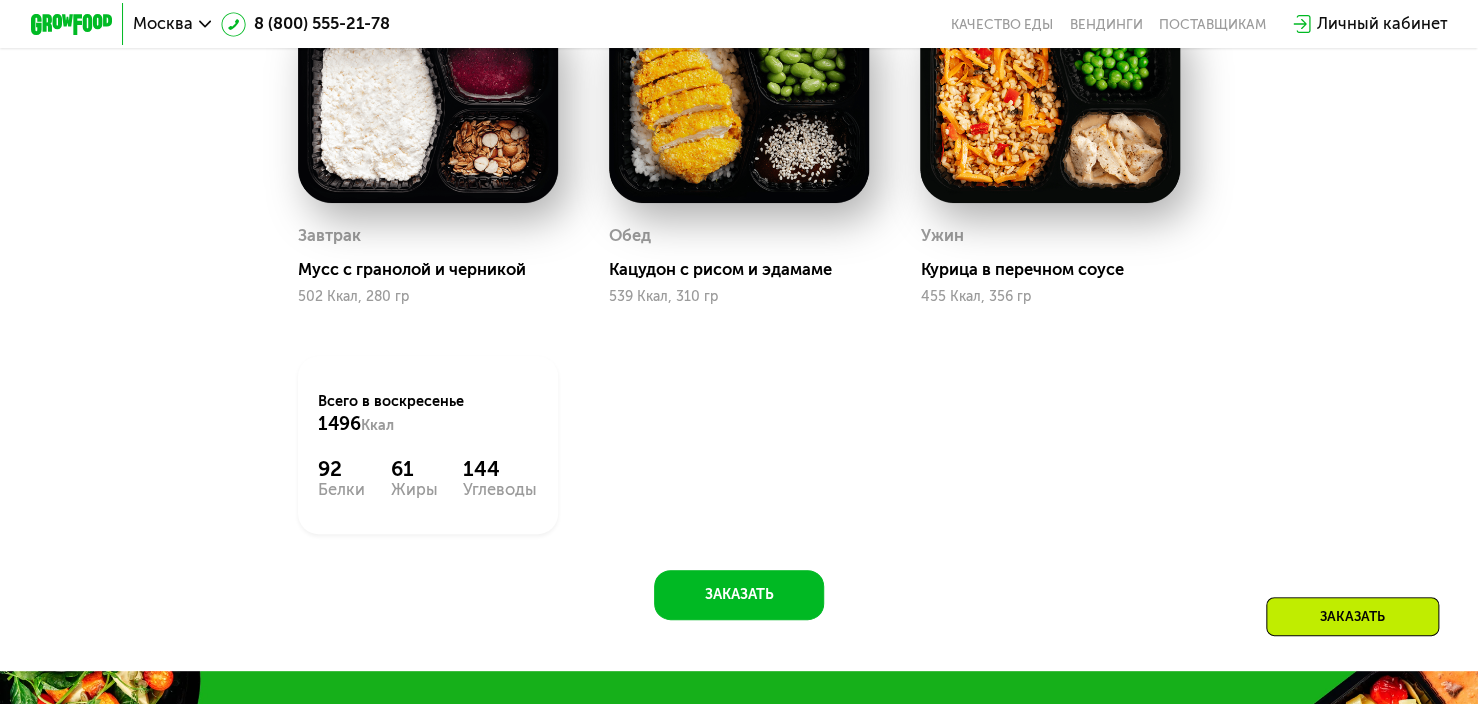 scroll, scrollTop: 1210, scrollLeft: 0, axis: vertical 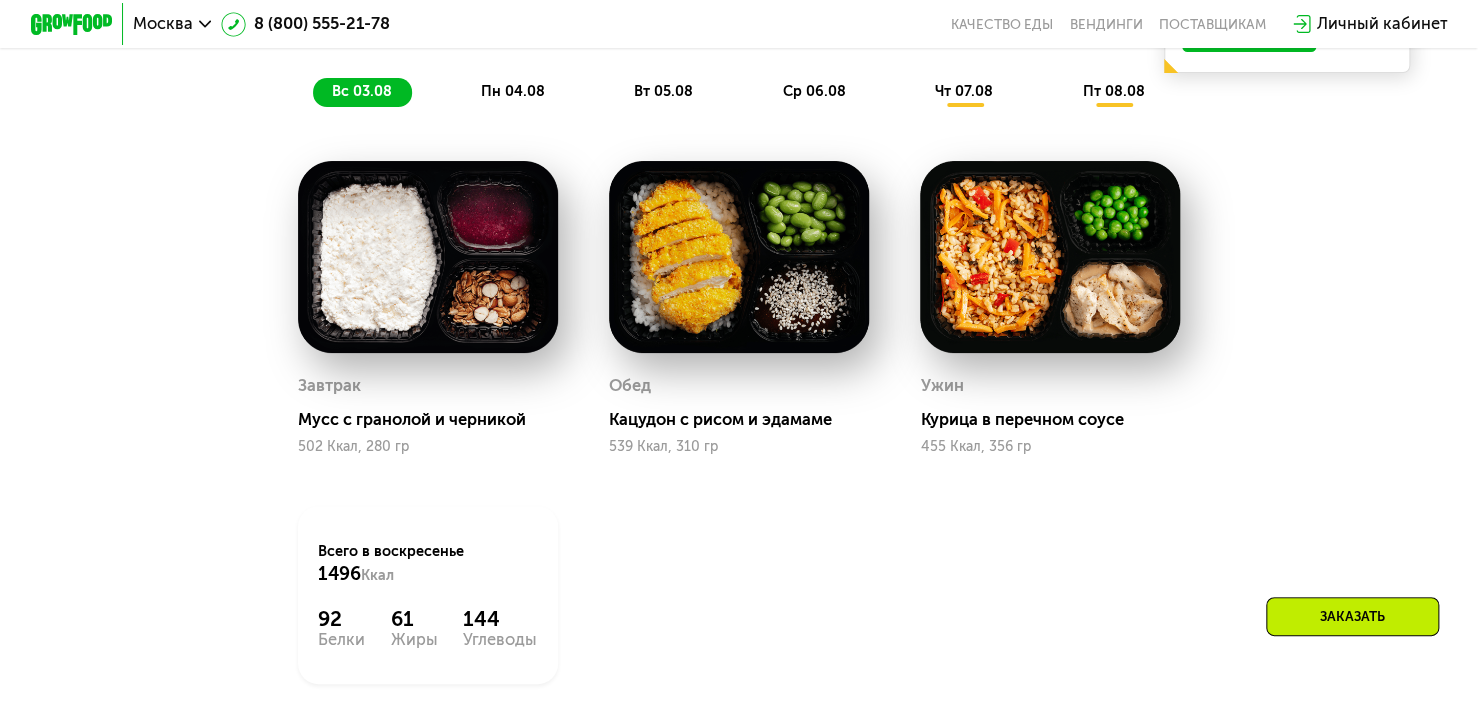 click on "Похудение и поддержание формы Доставка: 2 авг, сб вс 03.08 пн 04.08 вт 05.08 ср 06.08 чт 07.08 пт 08.08" at bounding box center [738, 19] 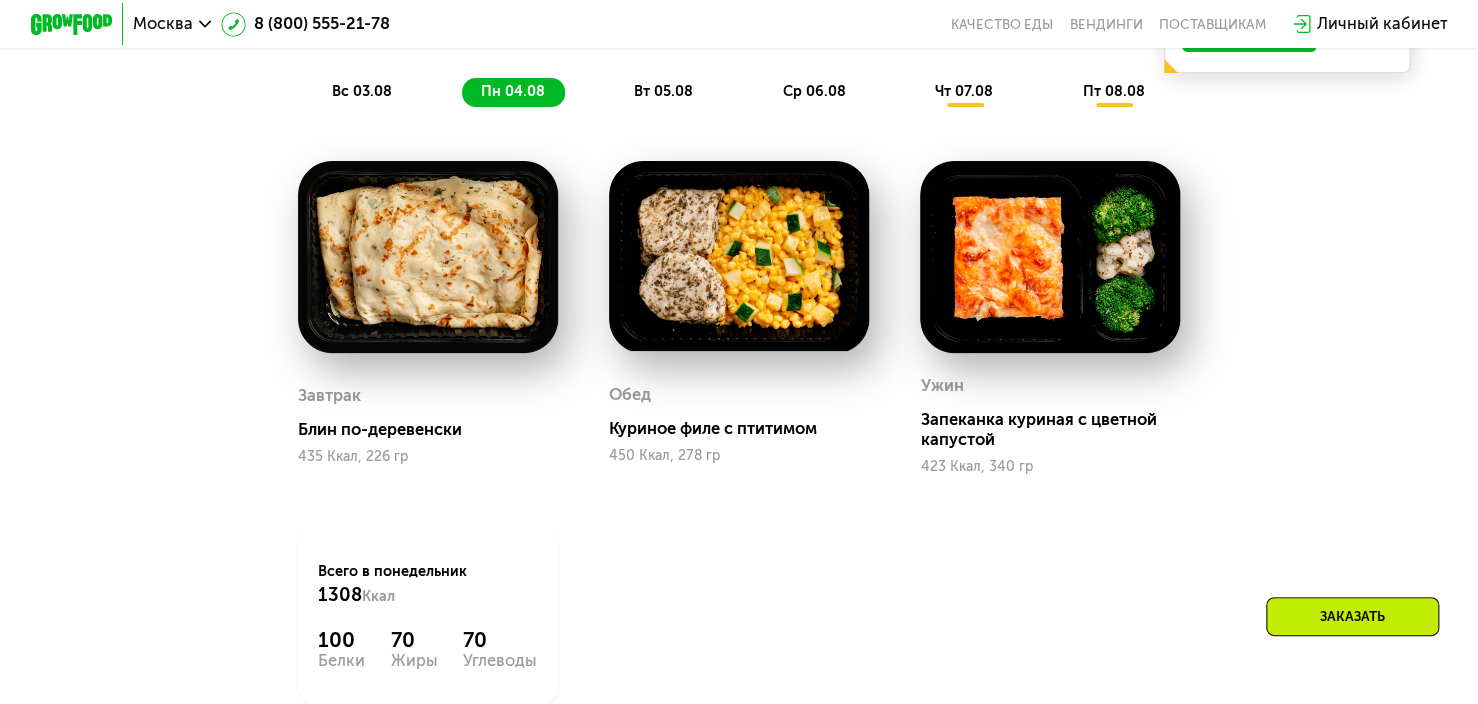 click on "Похудение и поддержание формы Доставка: [DATE] , сб вс [DATE] пн [DATE] вт [DATE] ср [DATE] чт [DATE] пт [DATE] Ваше меню на эту неделю В даты, выделенные желтым, доступна замена блюд. Заменённые блюда пометили в меню жёлтой точкой.  Понятно" at bounding box center (739, 18) 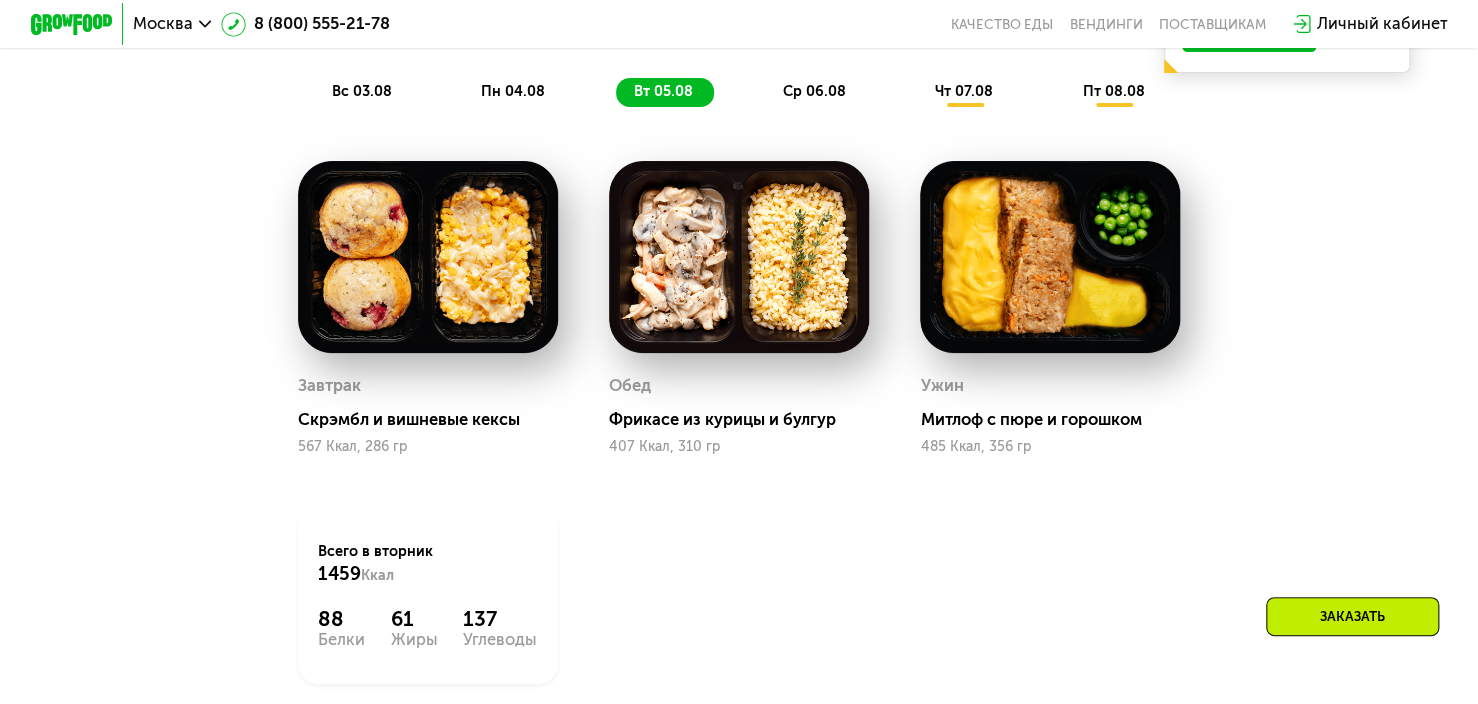 click on "ср 06.08" at bounding box center (814, 91) 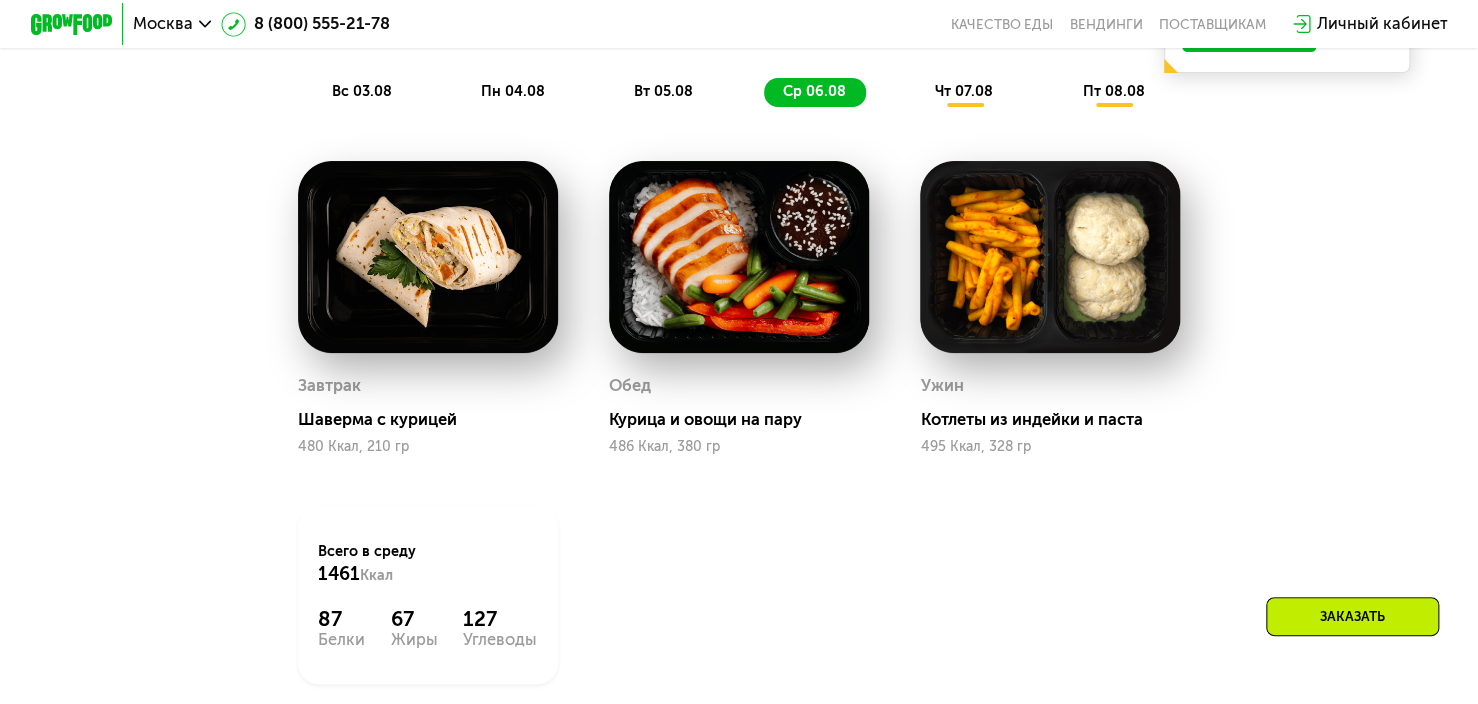 click on "вс [DATE] пн [DATE] вт [DATE] ср [DATE] чт [DATE] пт [DATE] сб [DATE]" at bounding box center [739, 92] 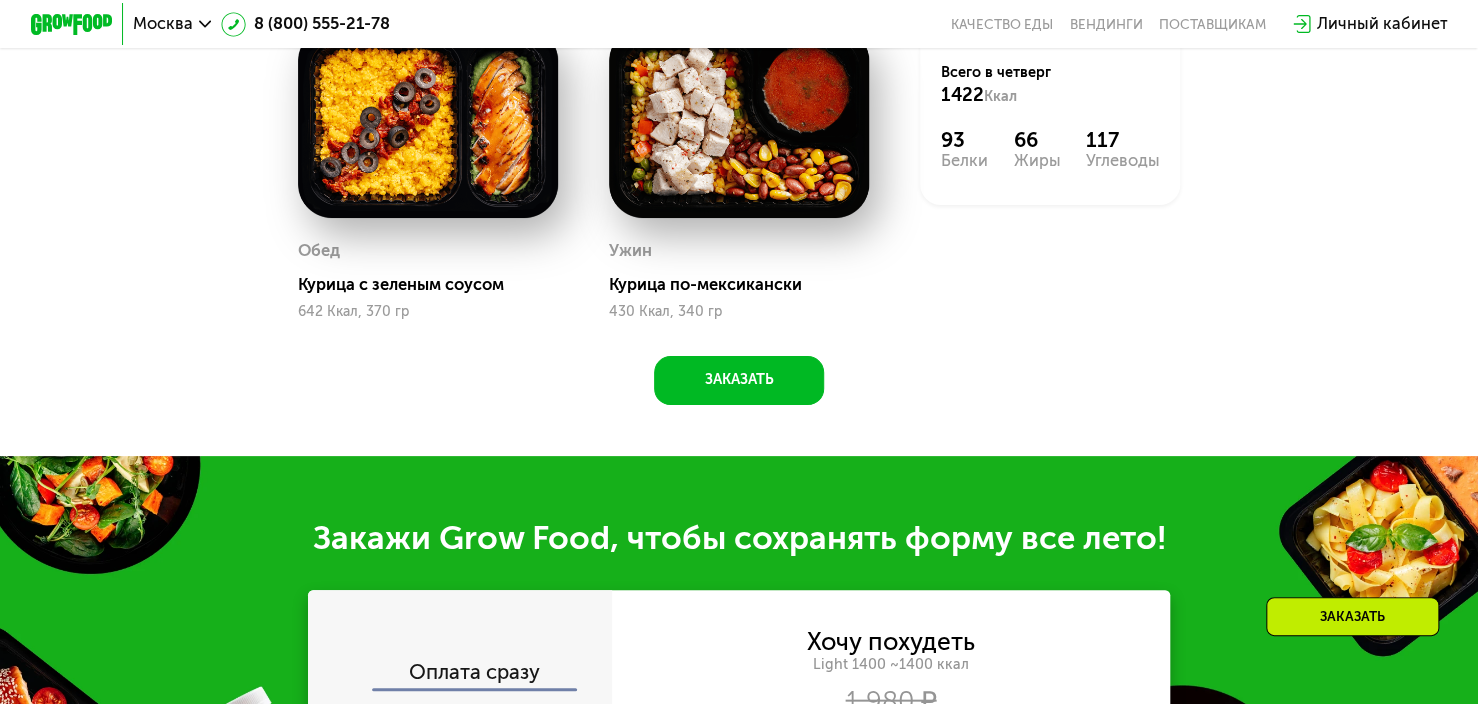 scroll, scrollTop: 2010, scrollLeft: 0, axis: vertical 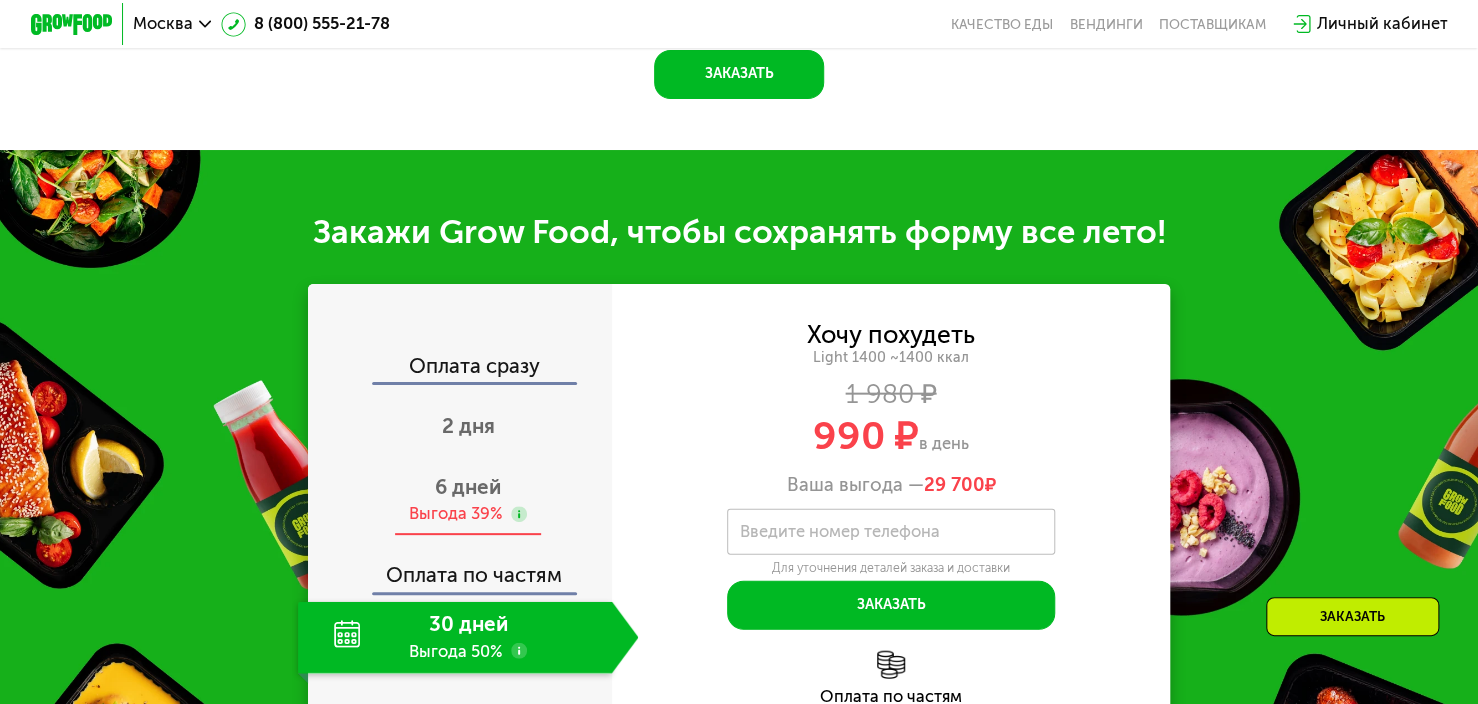 click on "6 дней Выгода 39%" at bounding box center (468, 500) 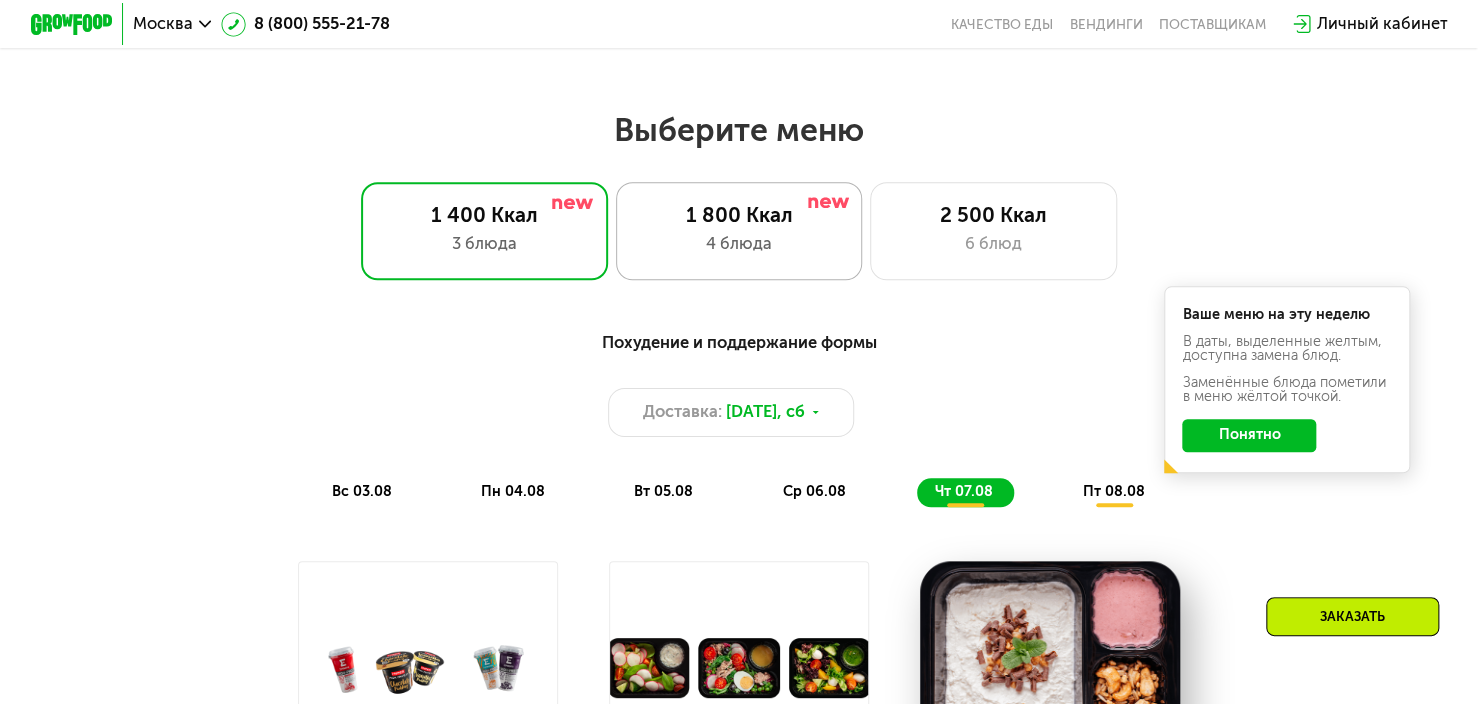 click on "4 блюда" at bounding box center (738, 244) 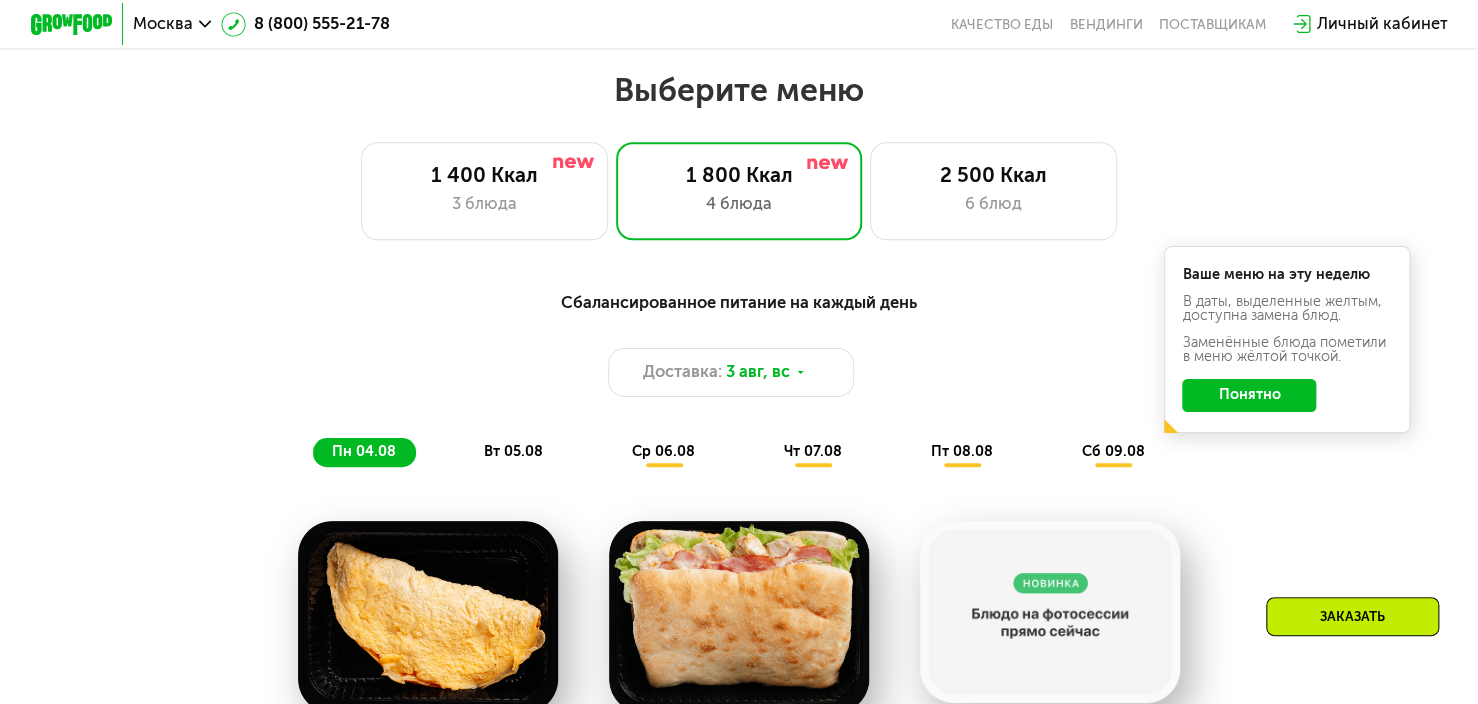 scroll, scrollTop: 760, scrollLeft: 0, axis: vertical 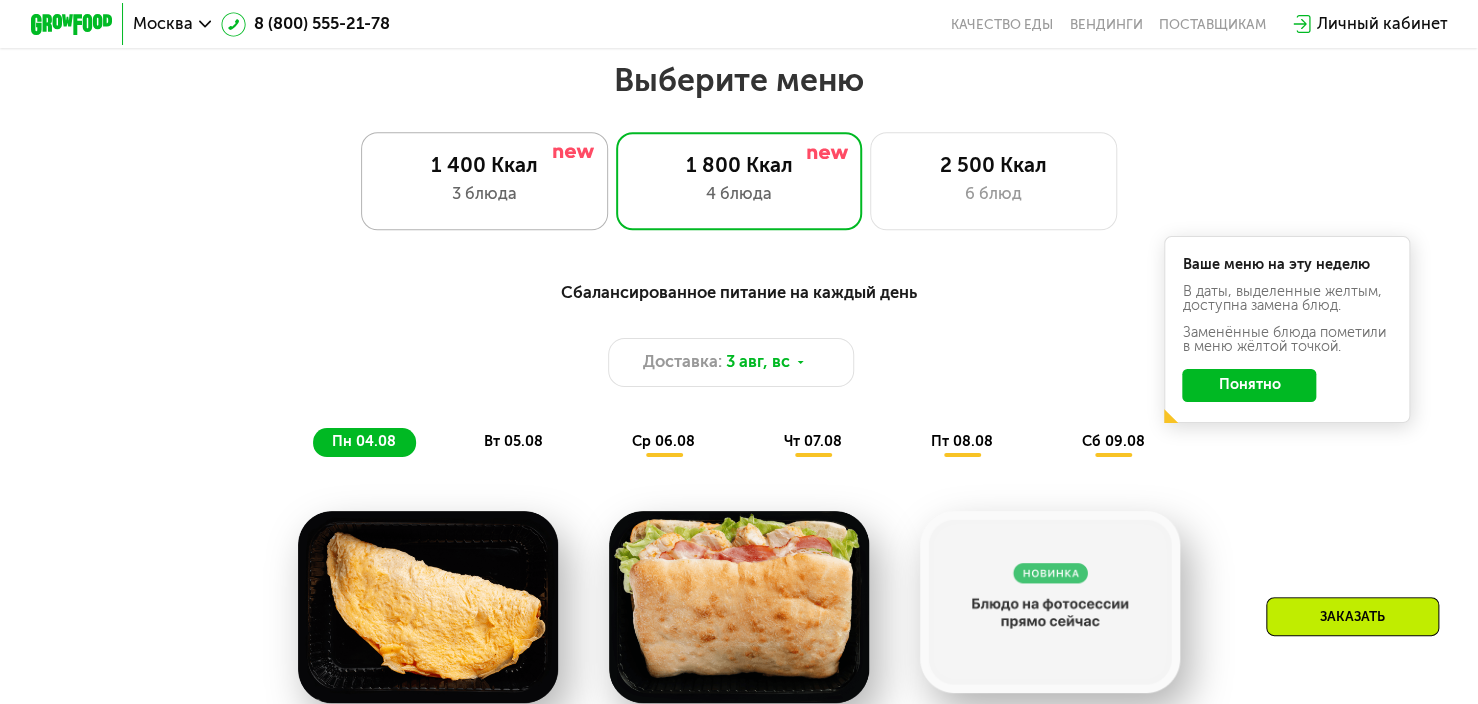 click on "3 блюда" at bounding box center (484, 194) 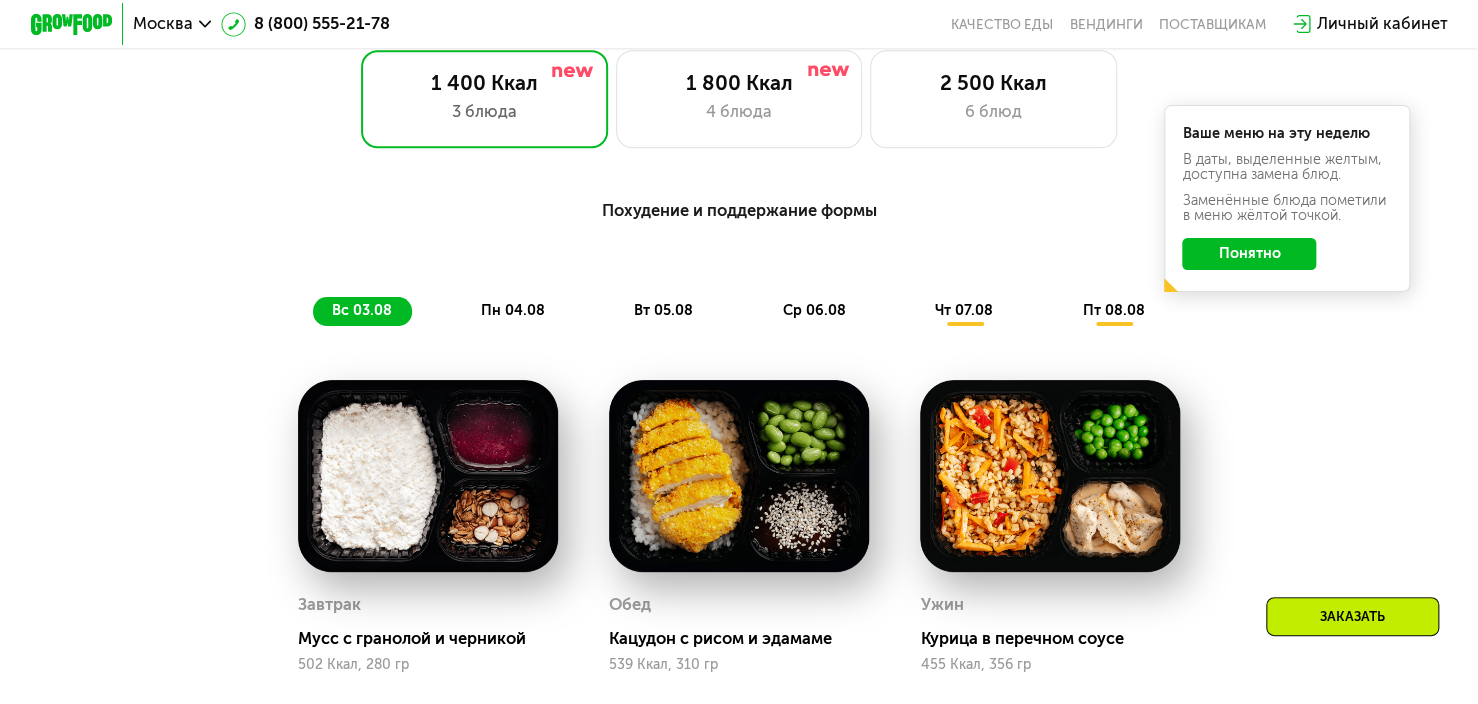 scroll, scrollTop: 960, scrollLeft: 0, axis: vertical 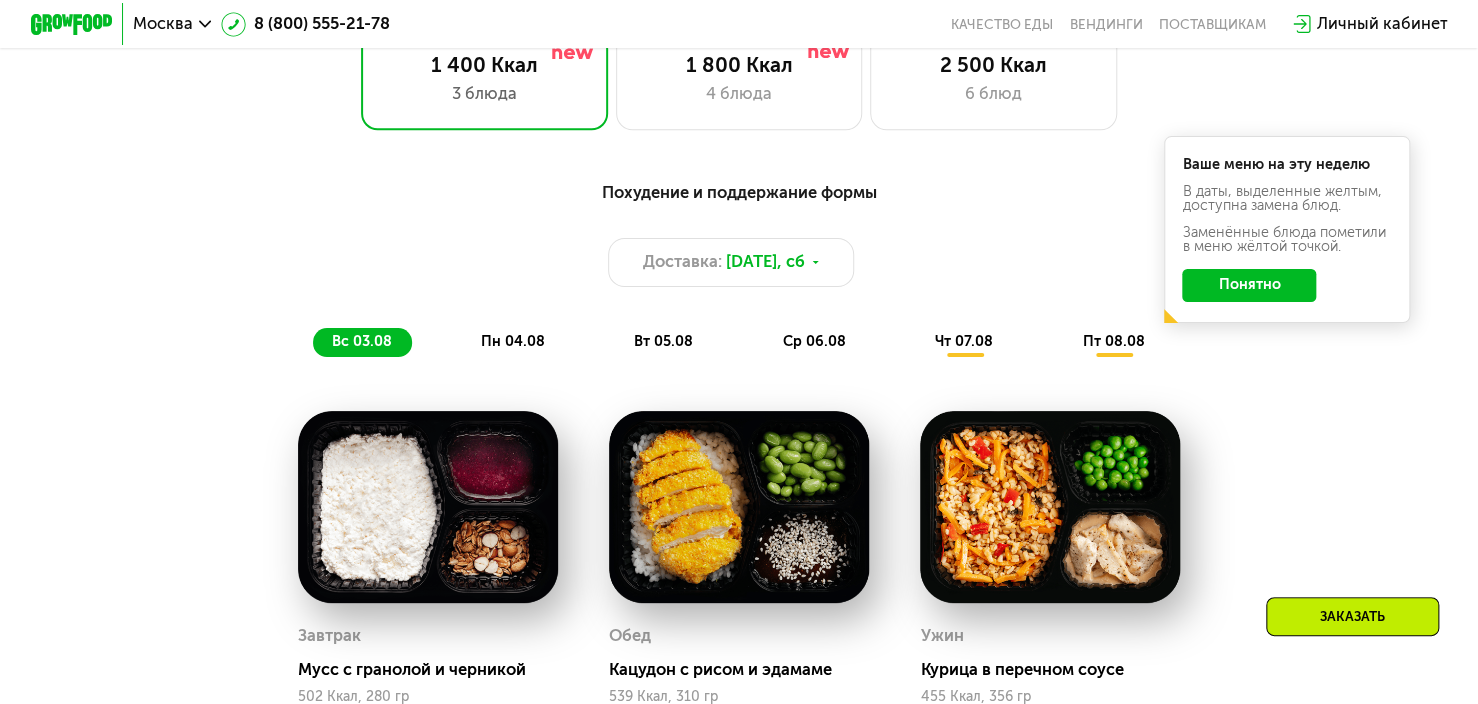 click on "пн 04.08" 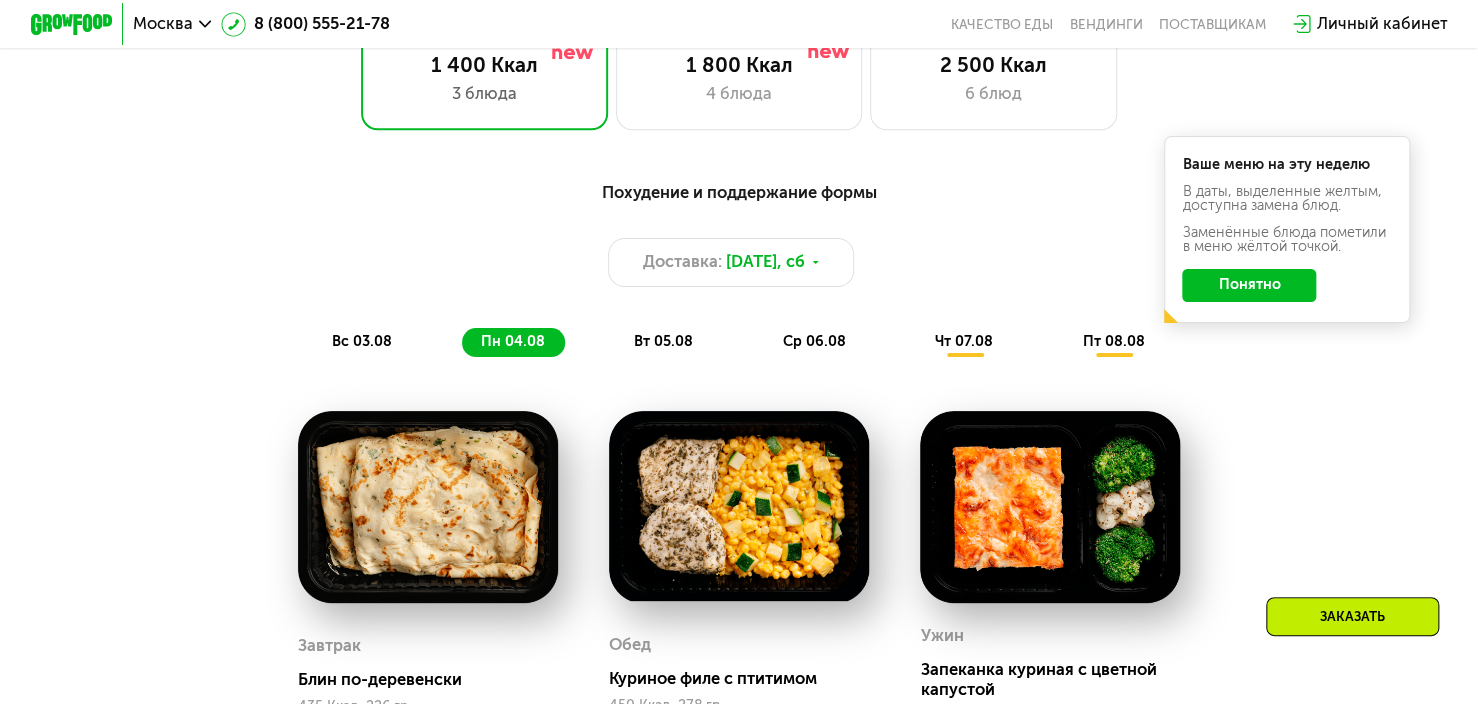 click on "вс [DATE] пн [DATE] вт [DATE] ср [DATE] чт [DATE] пт [DATE] сб [DATE]" at bounding box center (739, 342) 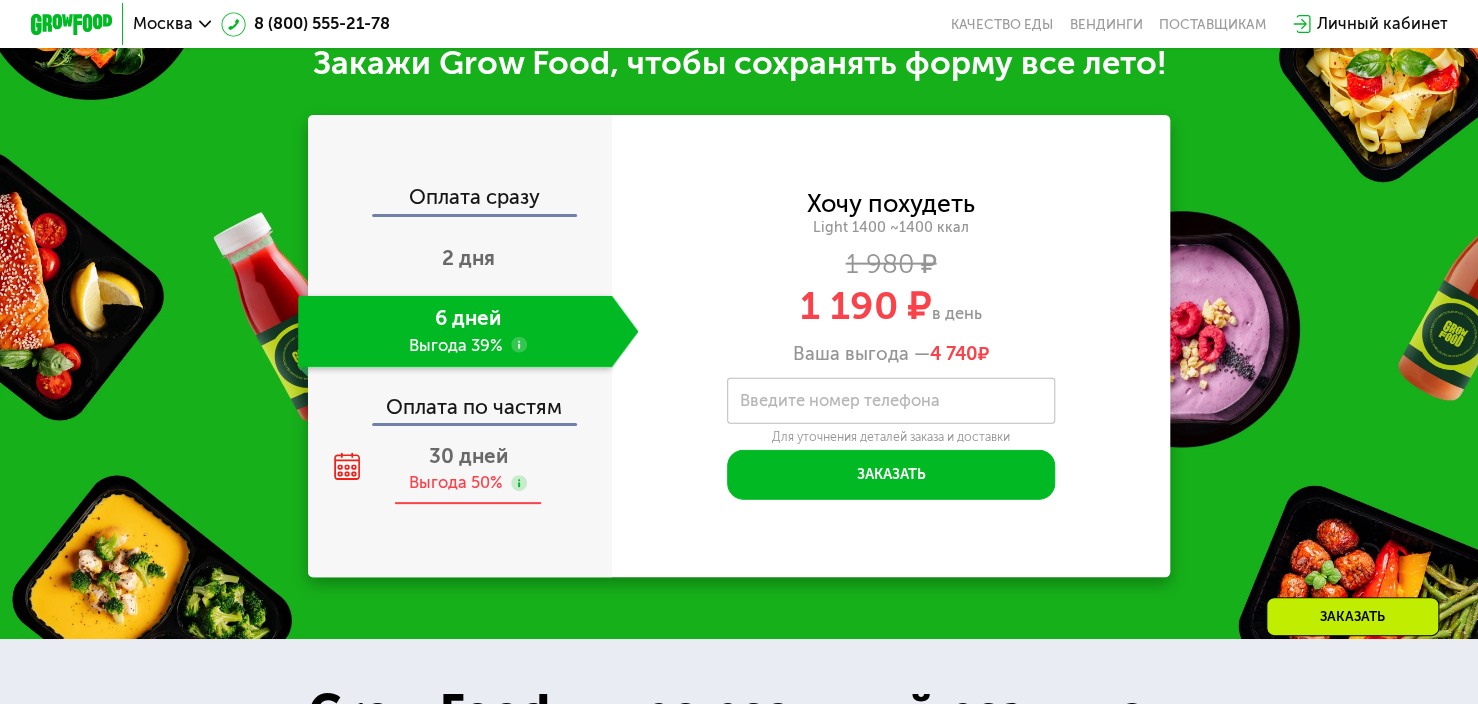 scroll, scrollTop: 2060, scrollLeft: 0, axis: vertical 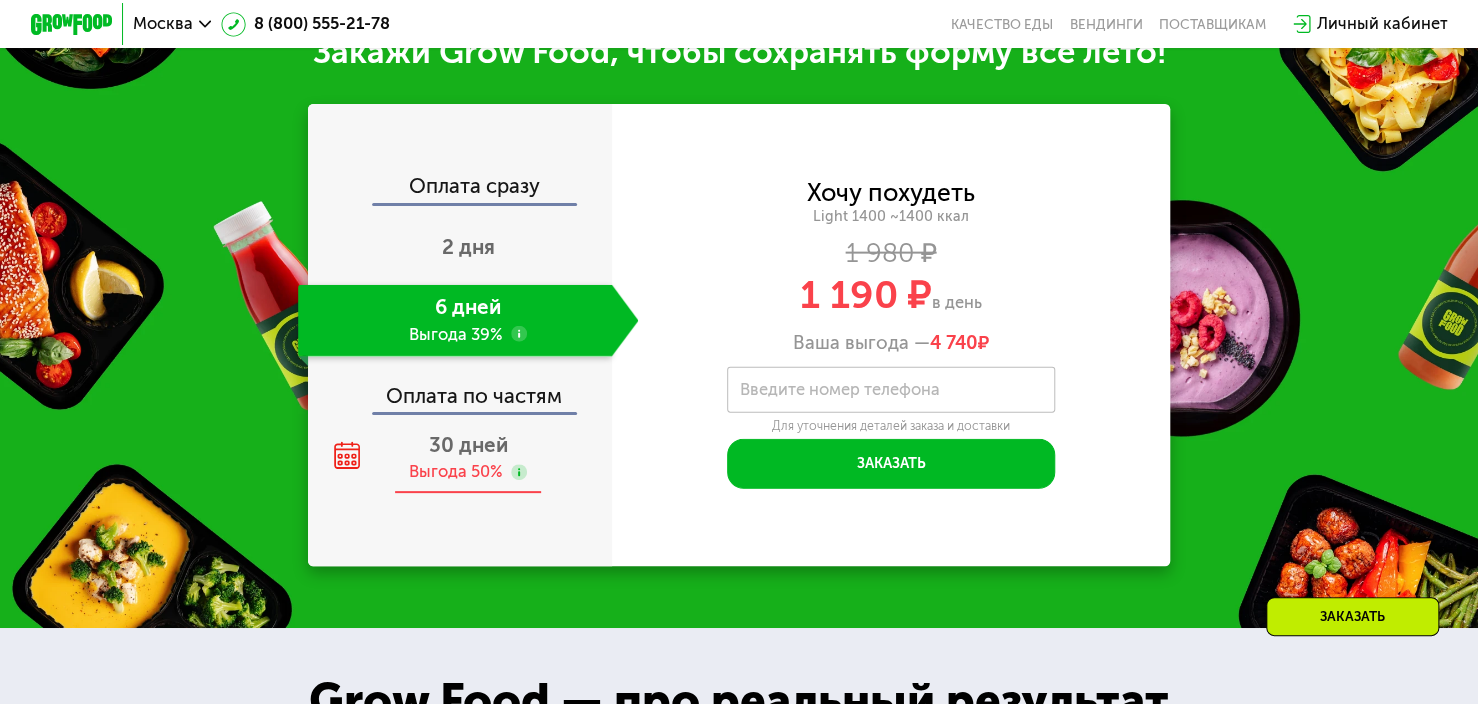 click on "Выгода 50%" at bounding box center (456, 472) 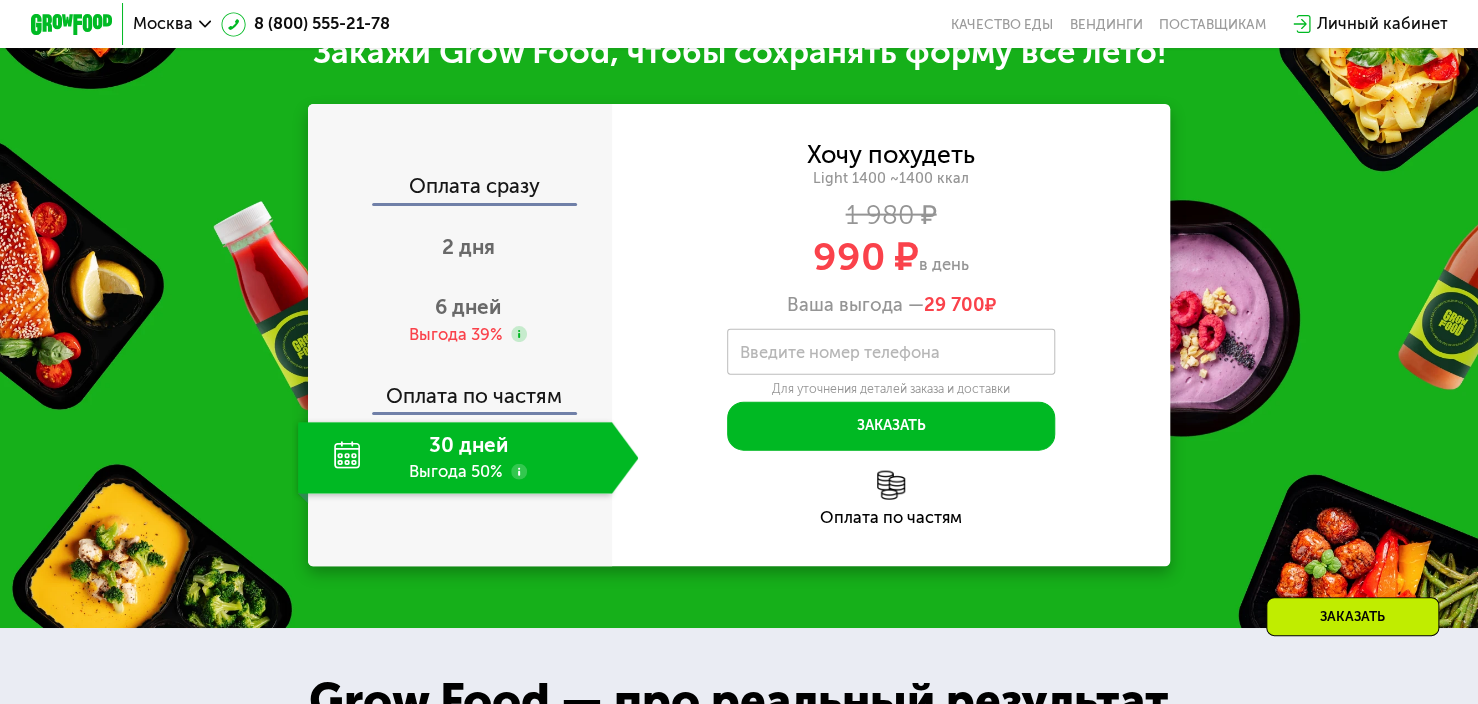 click on "Оплата сразу" 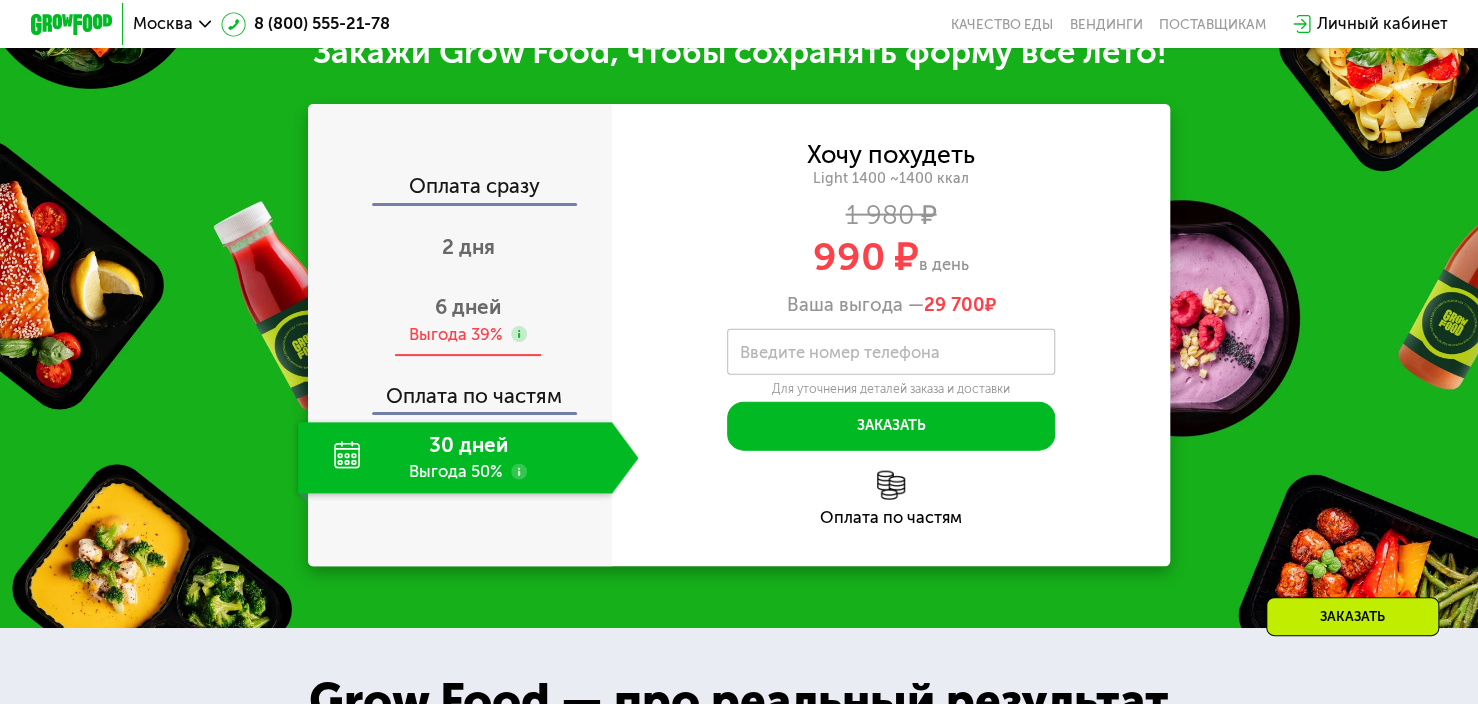 click on "Выгода 39%" at bounding box center (456, 335) 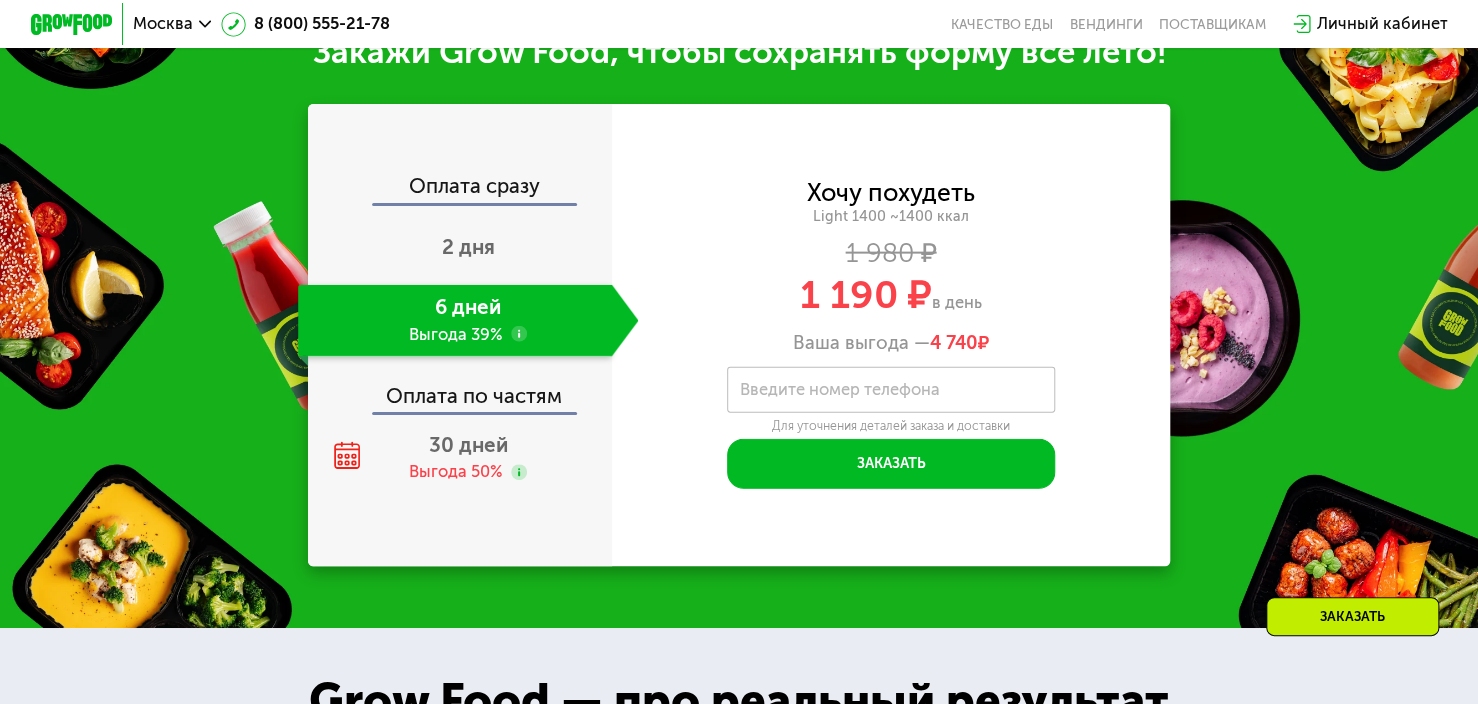 click on "Оплата по частям" 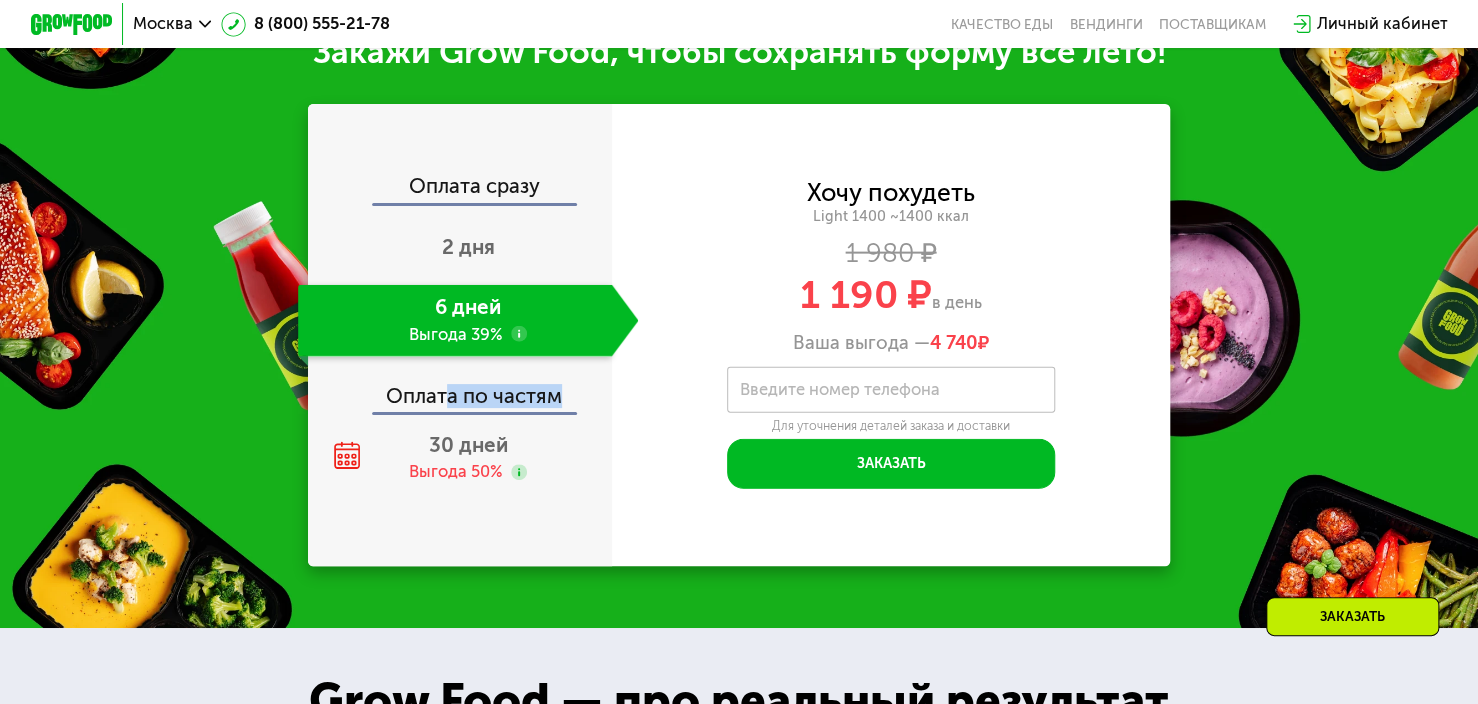 drag, startPoint x: 556, startPoint y: 408, endPoint x: 388, endPoint y: 394, distance: 168.58232 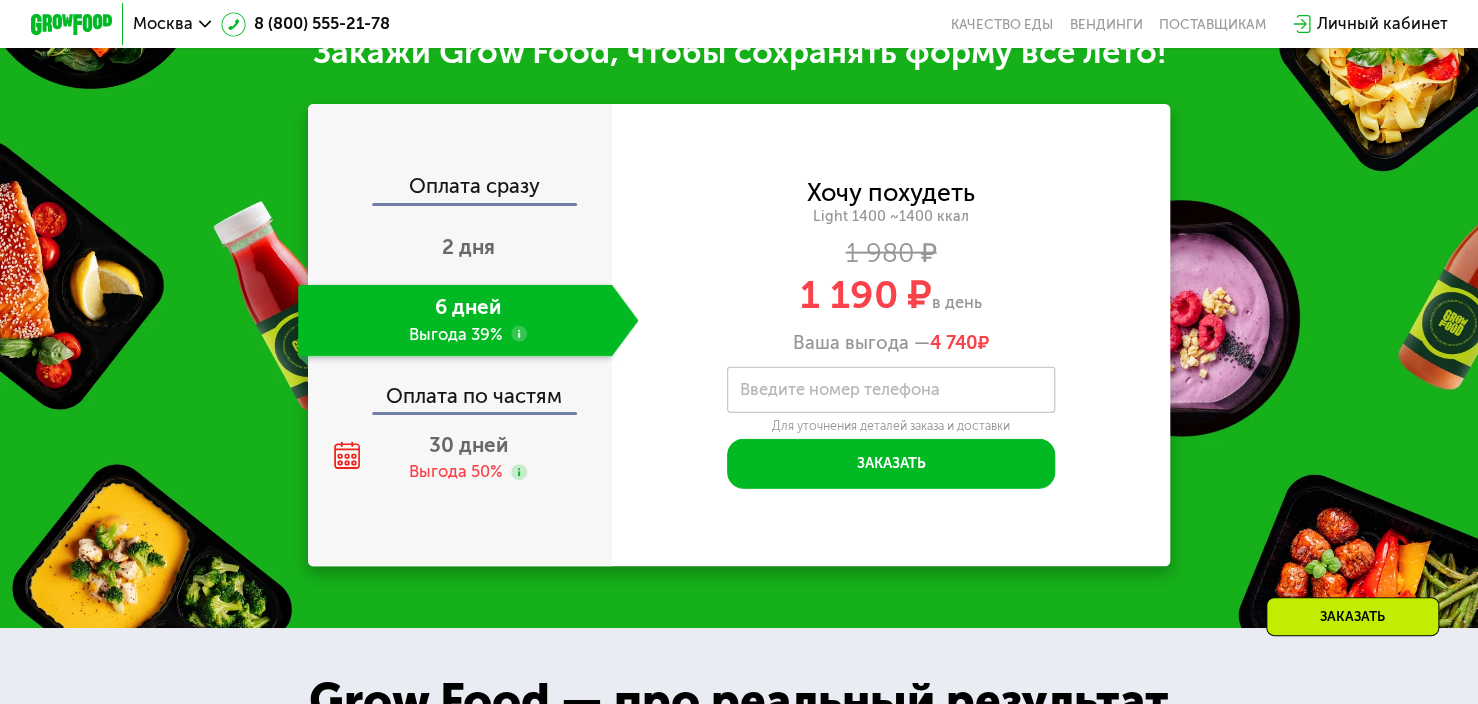 click on "Оплата по частям" 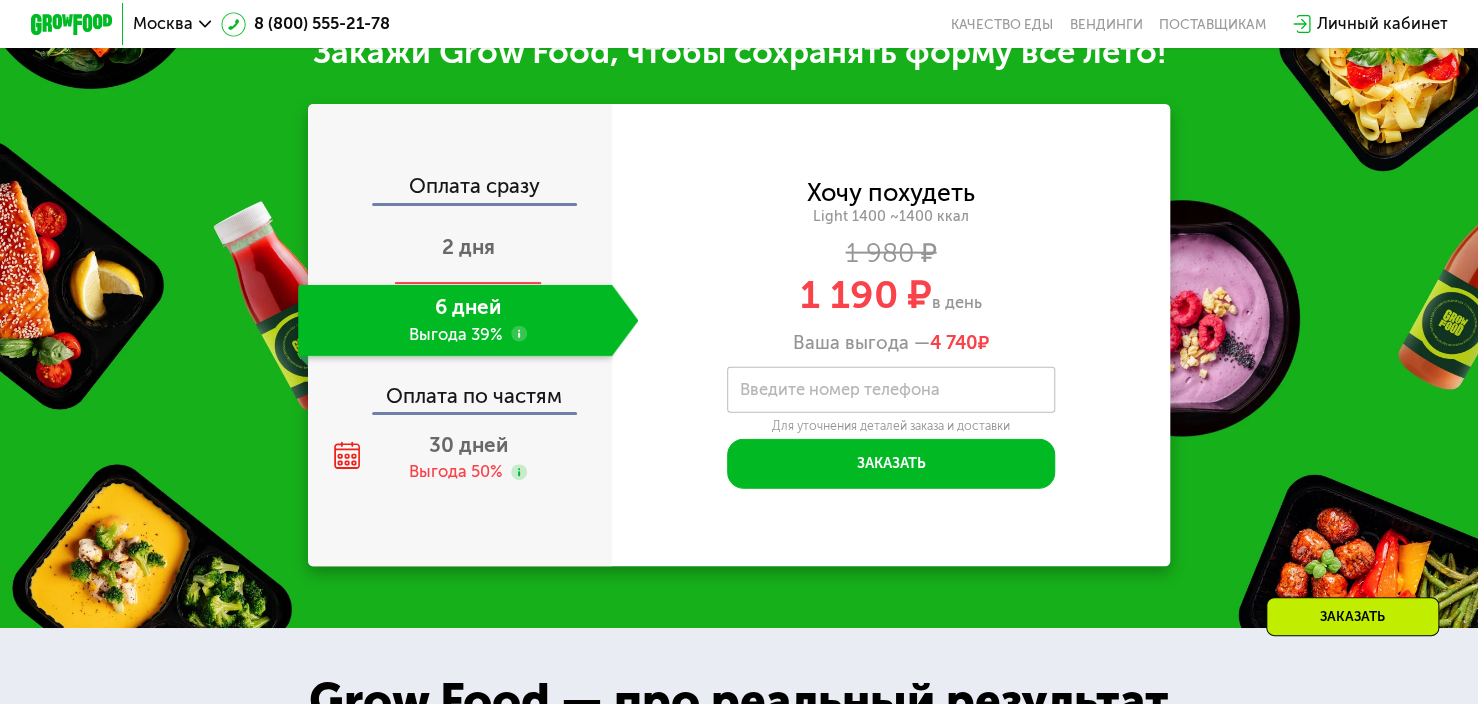 click on "2 дня" at bounding box center (468, 249) 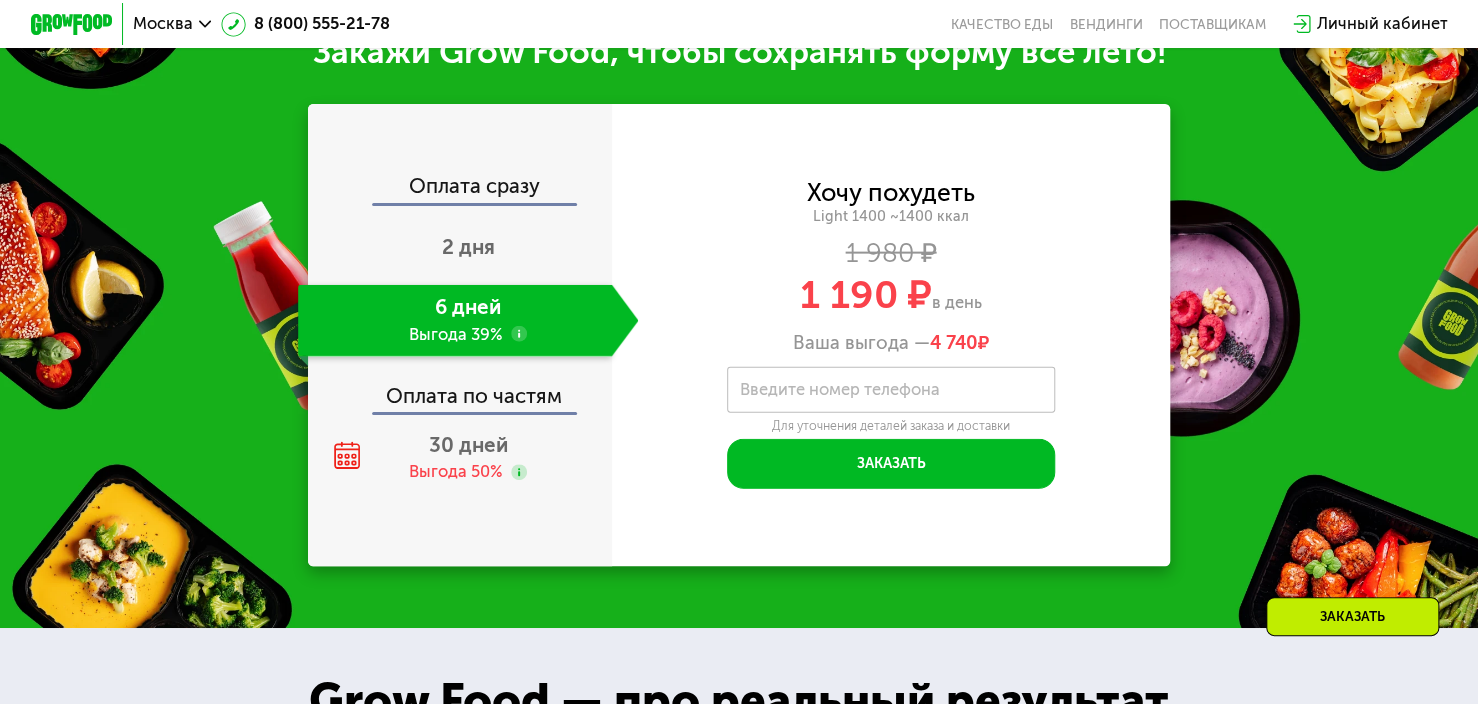 scroll, scrollTop: 2144, scrollLeft: 0, axis: vertical 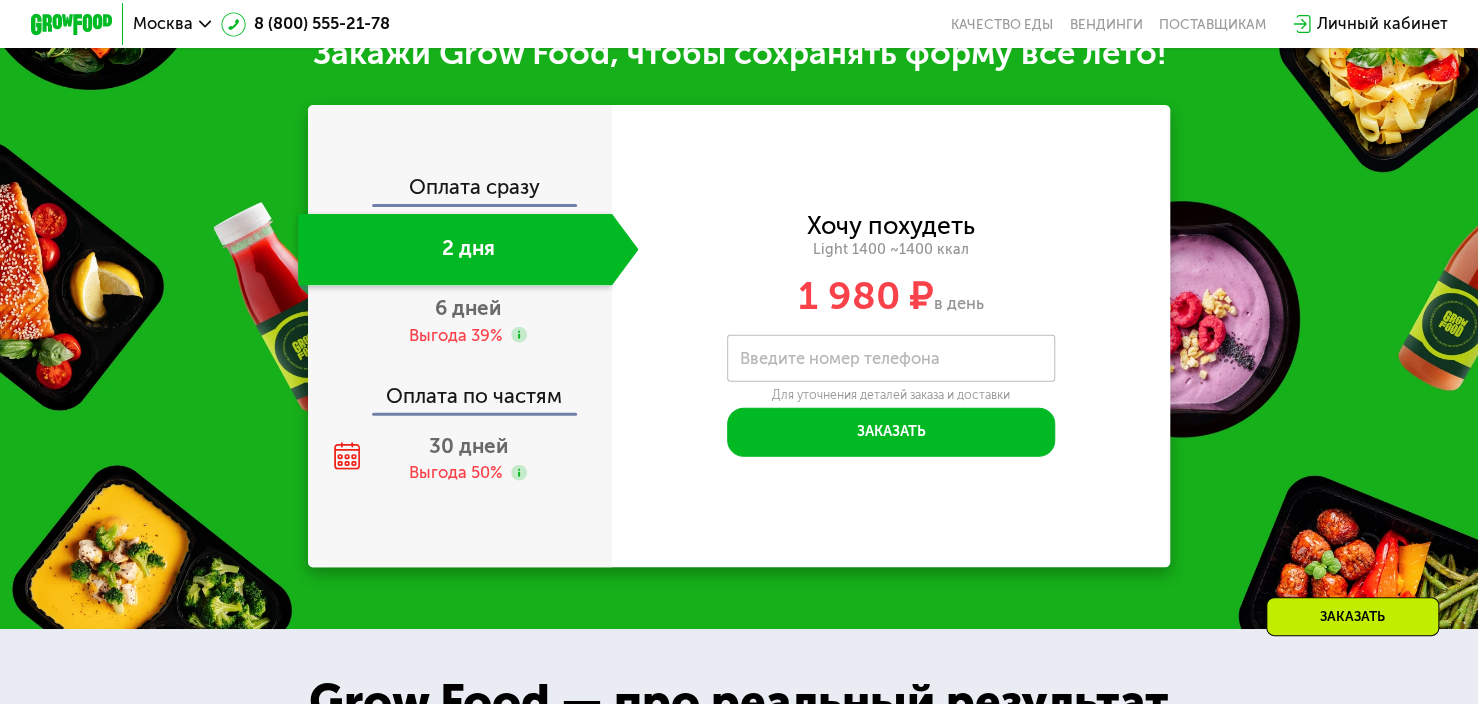 click on "Оплата сразу" 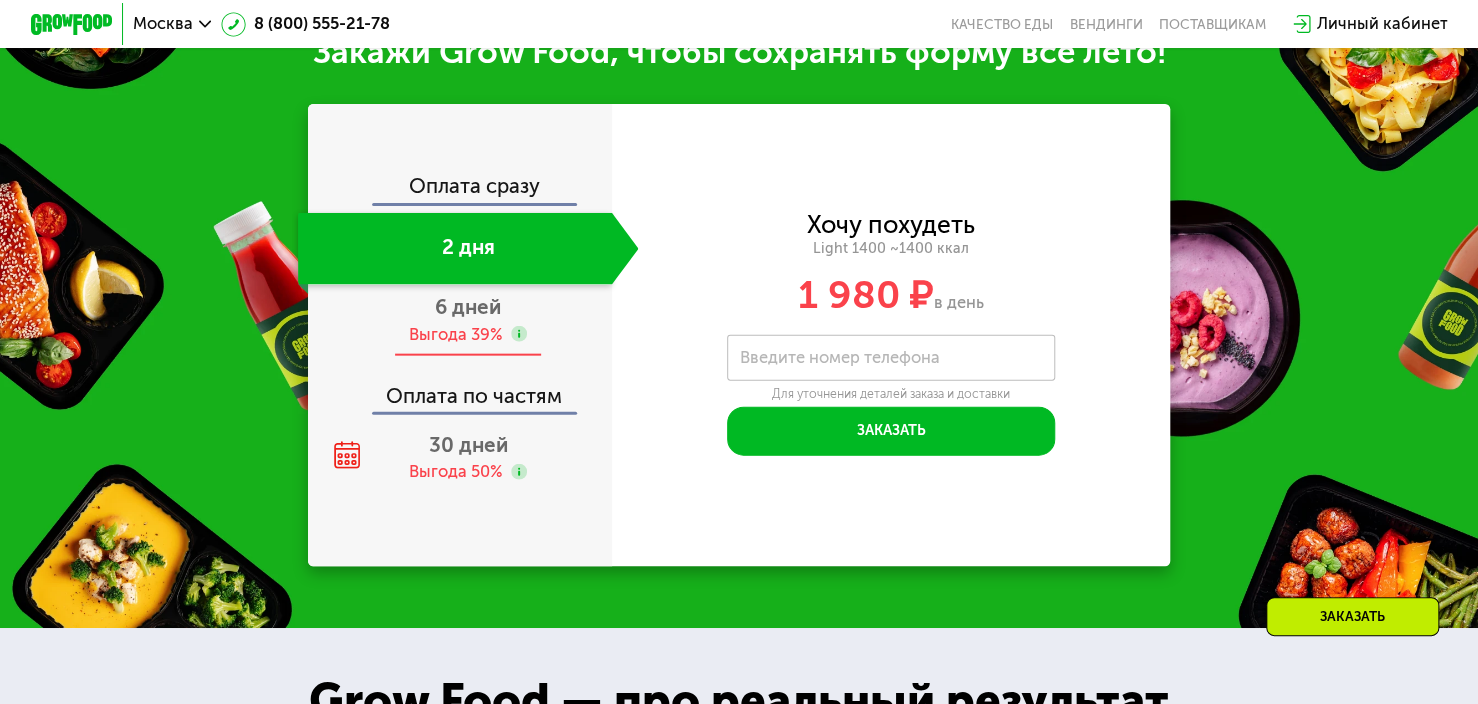 click on "6 дней Выгода 39%" at bounding box center [468, 321] 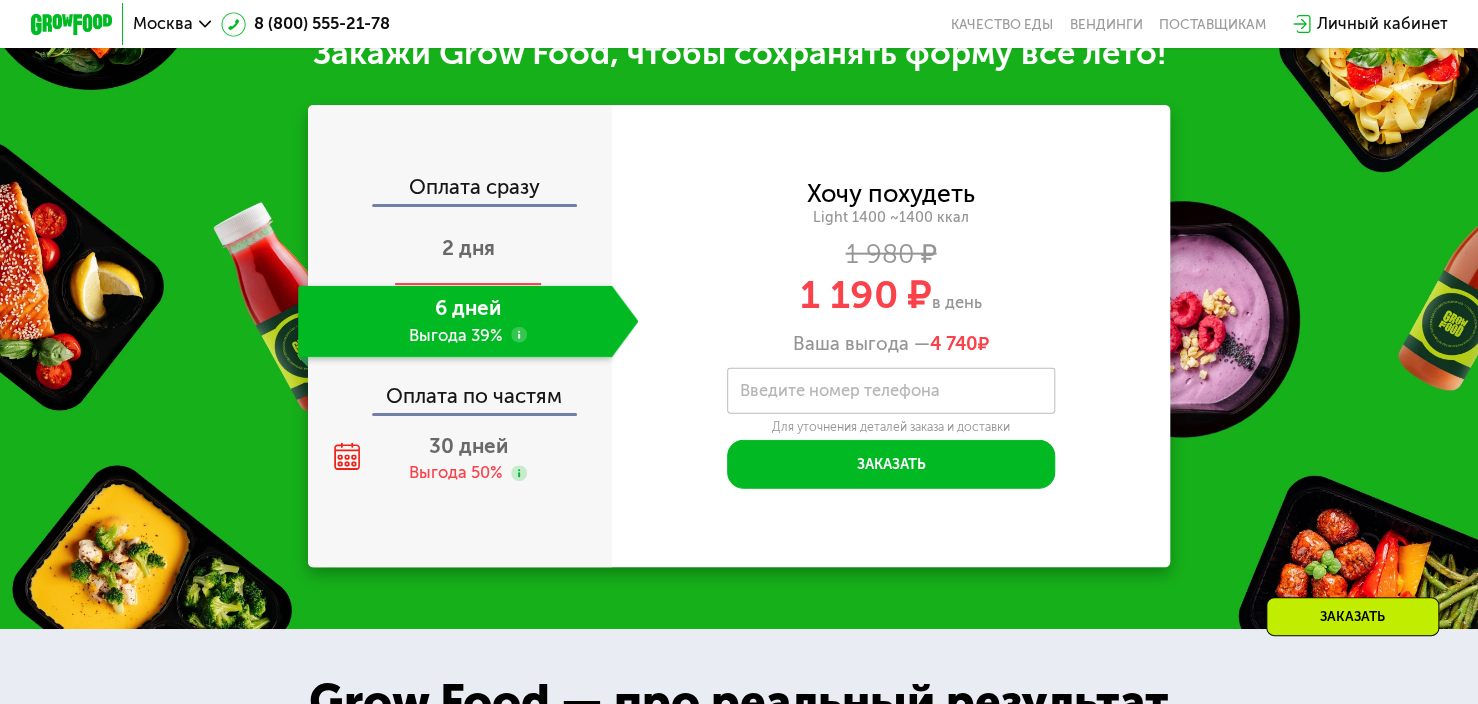click on "2 дня" at bounding box center [468, 248] 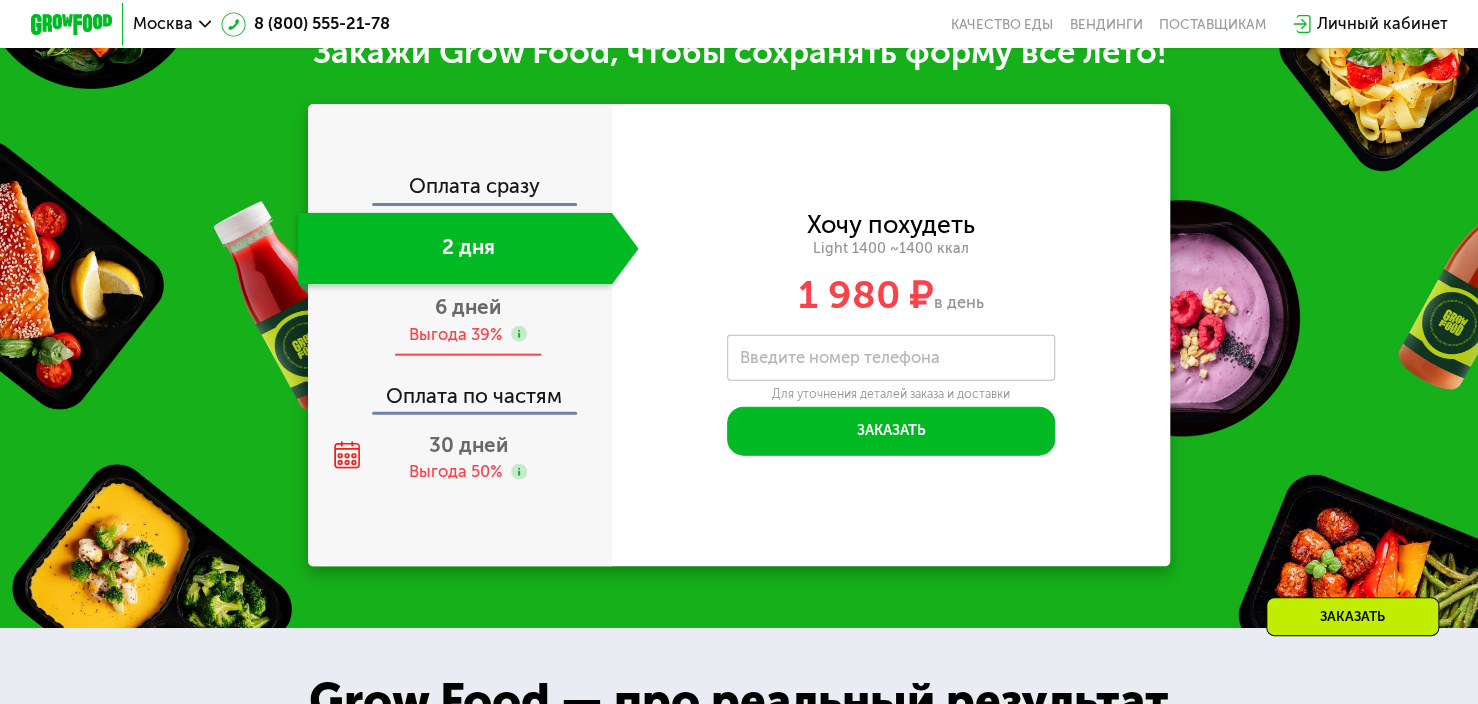 click on "Выгода 39%" at bounding box center [456, 335] 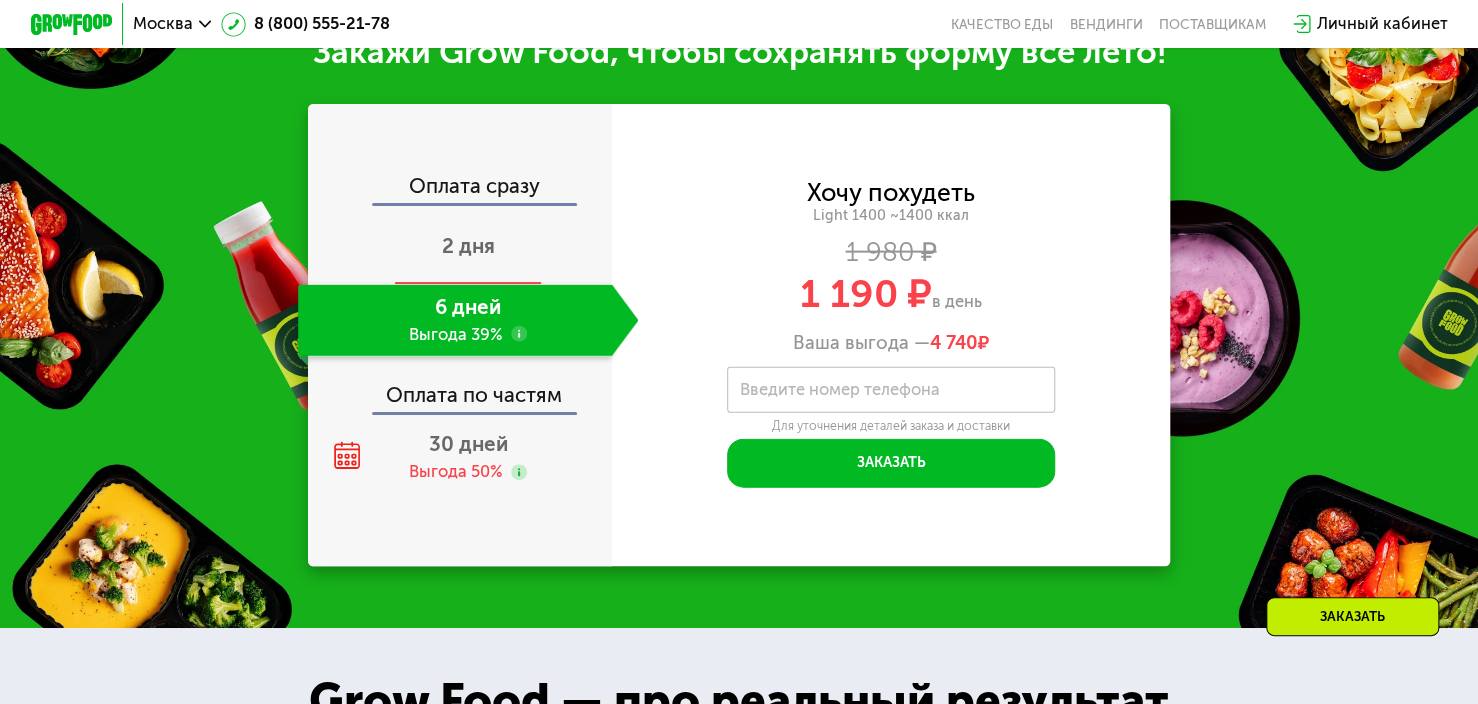 click on "2 дня" at bounding box center (468, 246) 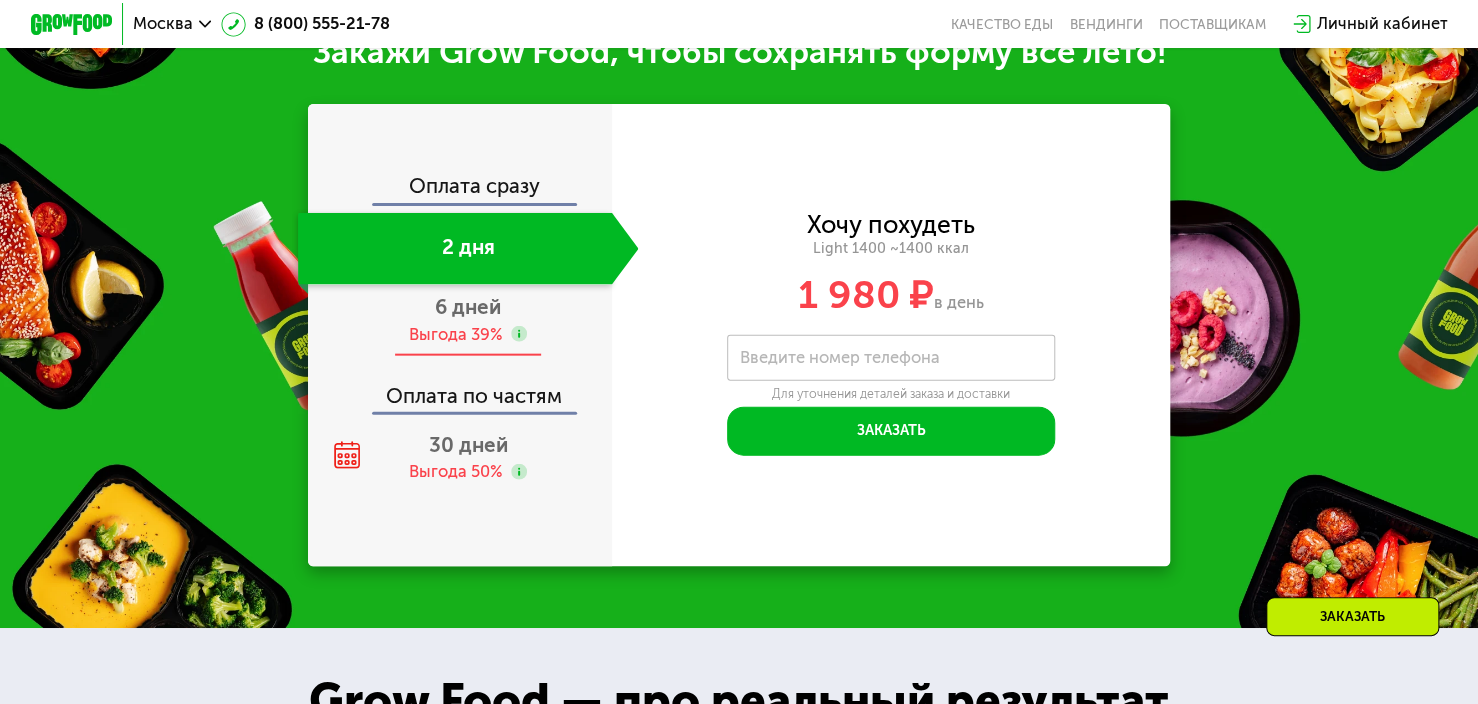 click on "6 дней Выгода 39%" at bounding box center [468, 321] 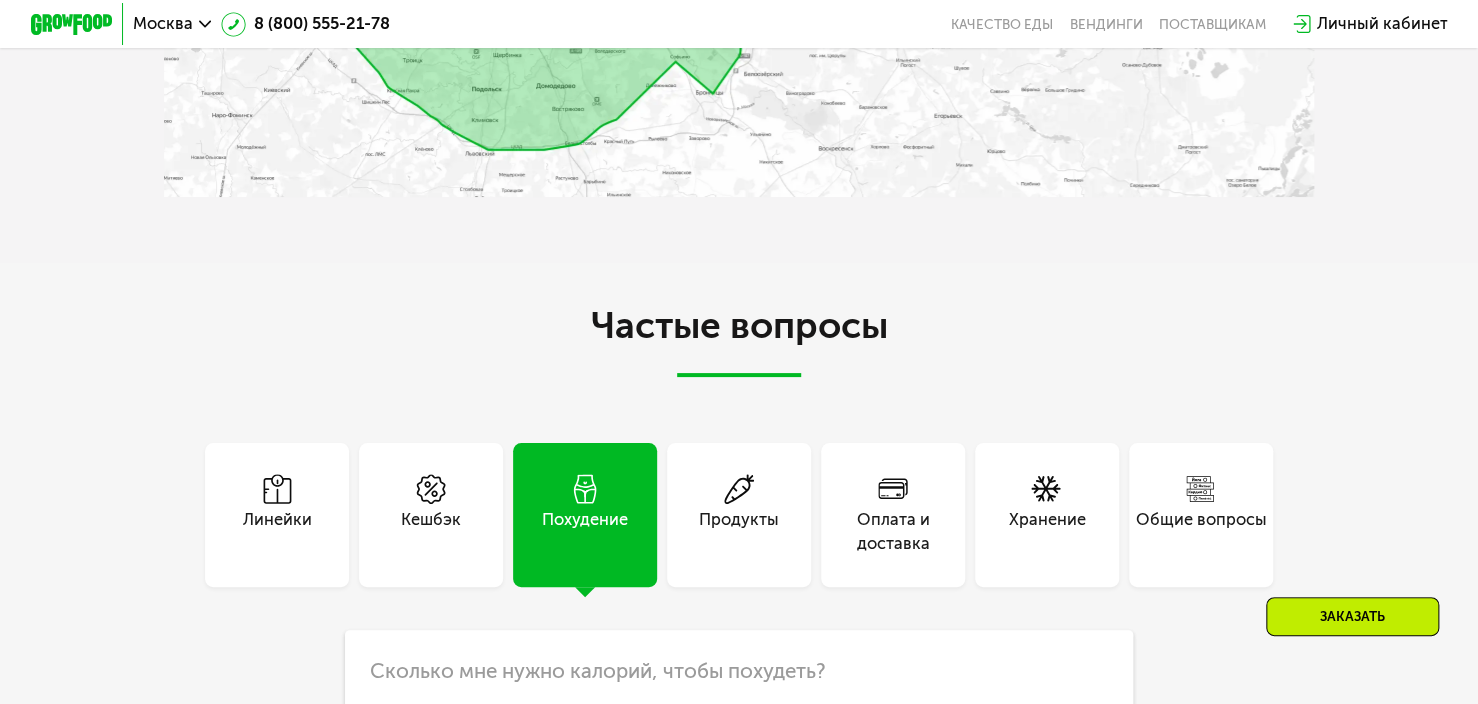 scroll, scrollTop: 4960, scrollLeft: 0, axis: vertical 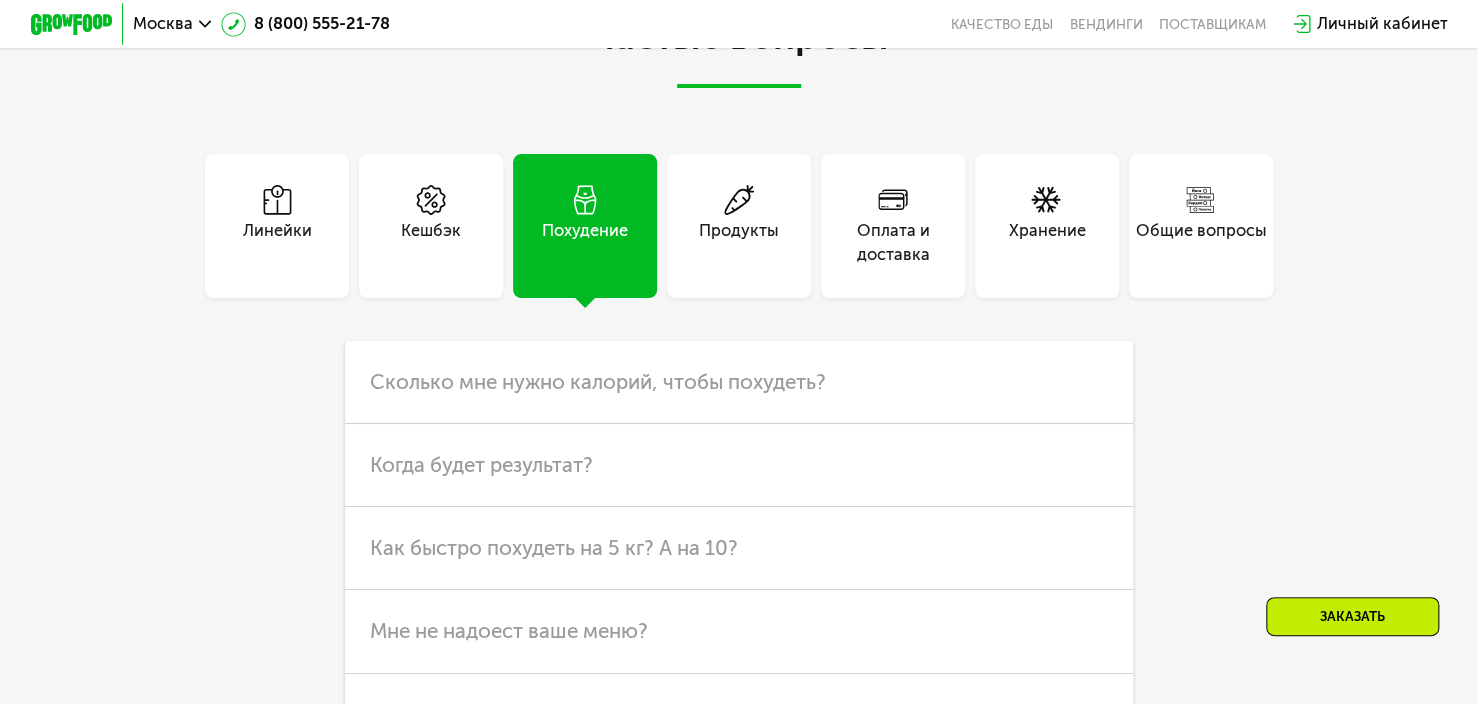 click on "Продукты" at bounding box center [739, 226] 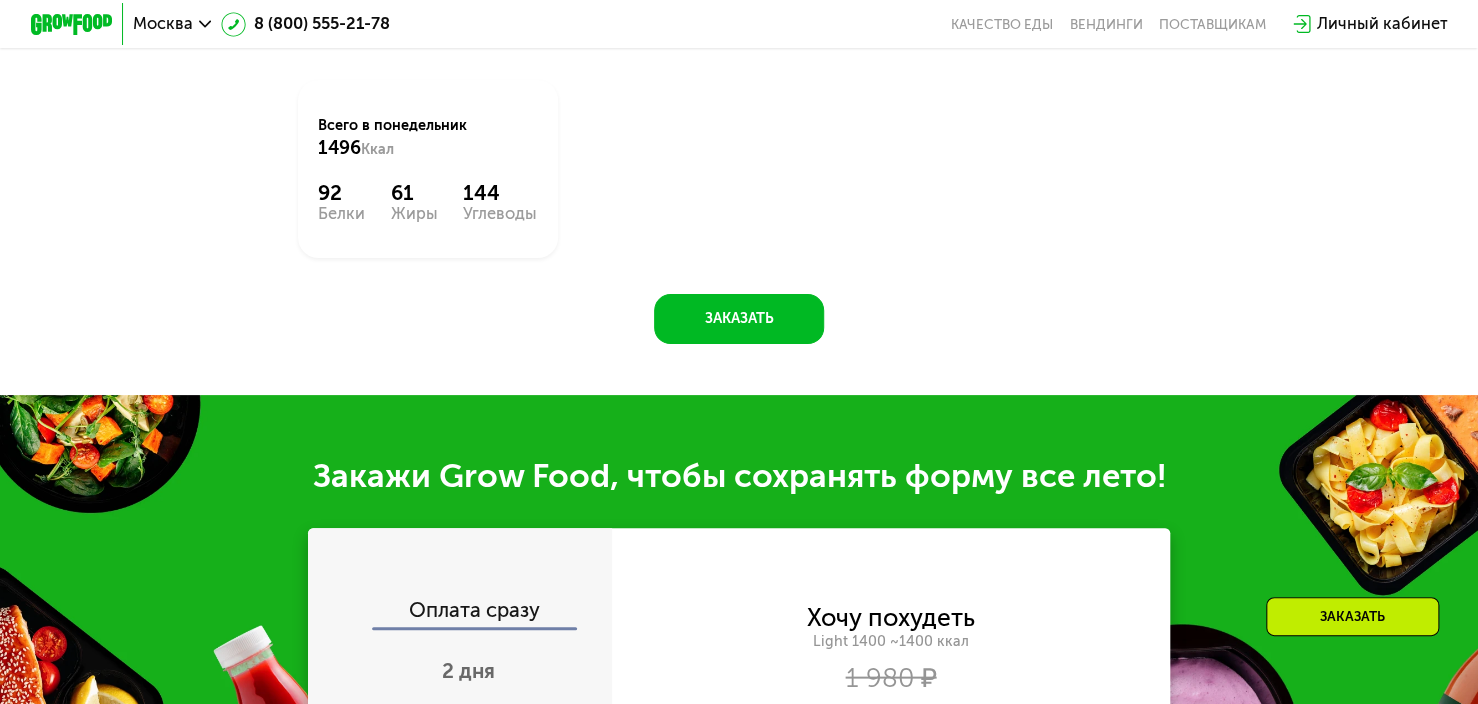 scroll, scrollTop: 1564, scrollLeft: 0, axis: vertical 